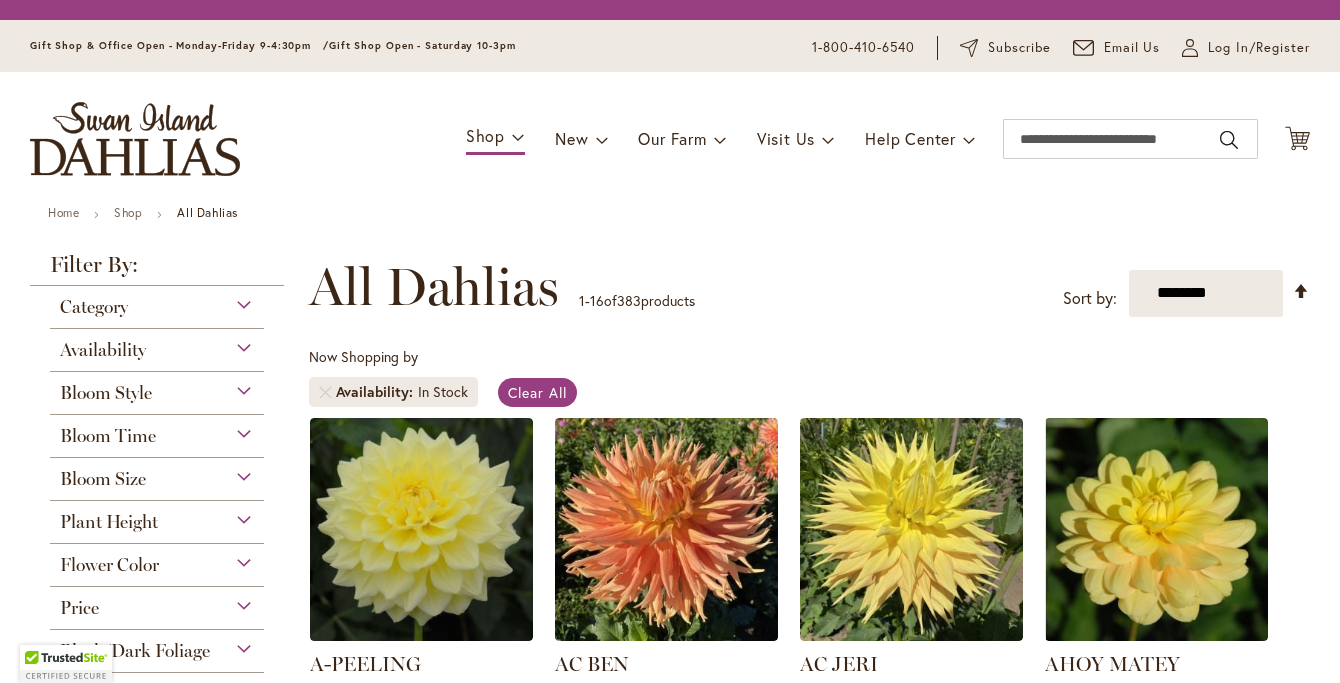 scroll, scrollTop: 0, scrollLeft: 0, axis: both 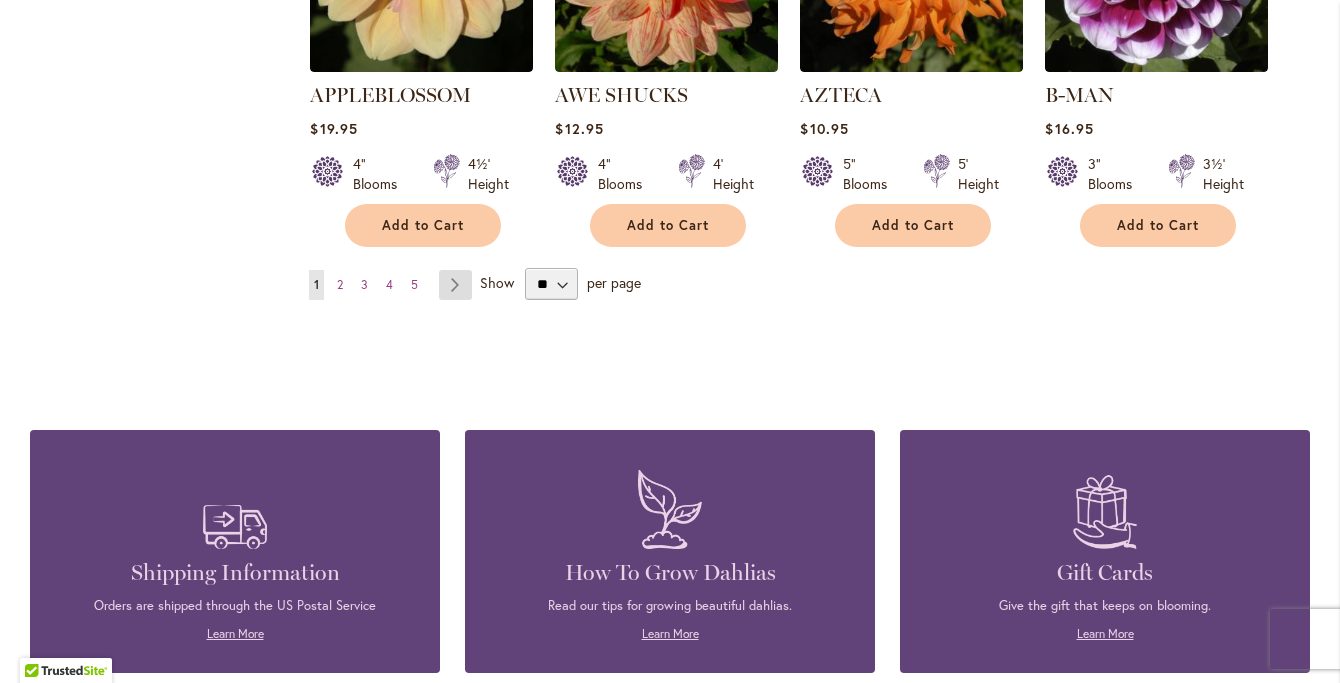 click on "Page
Next" at bounding box center [455, 285] 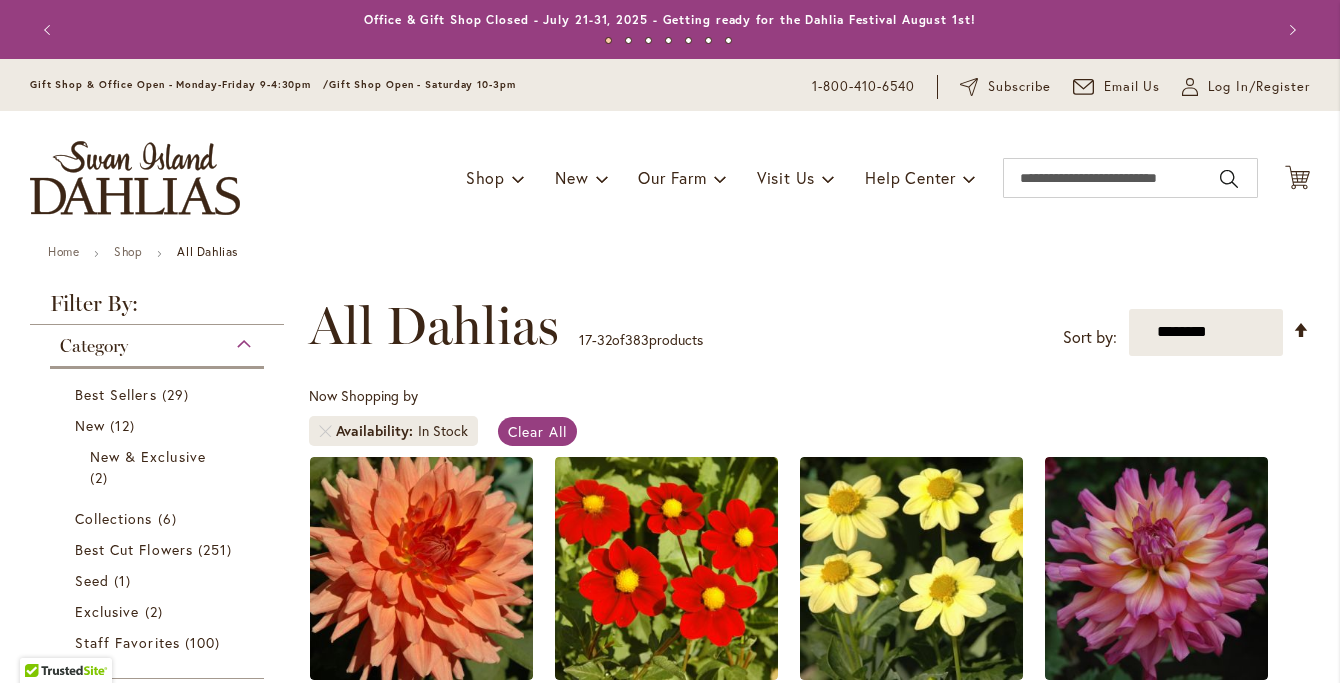 scroll, scrollTop: 0, scrollLeft: 0, axis: both 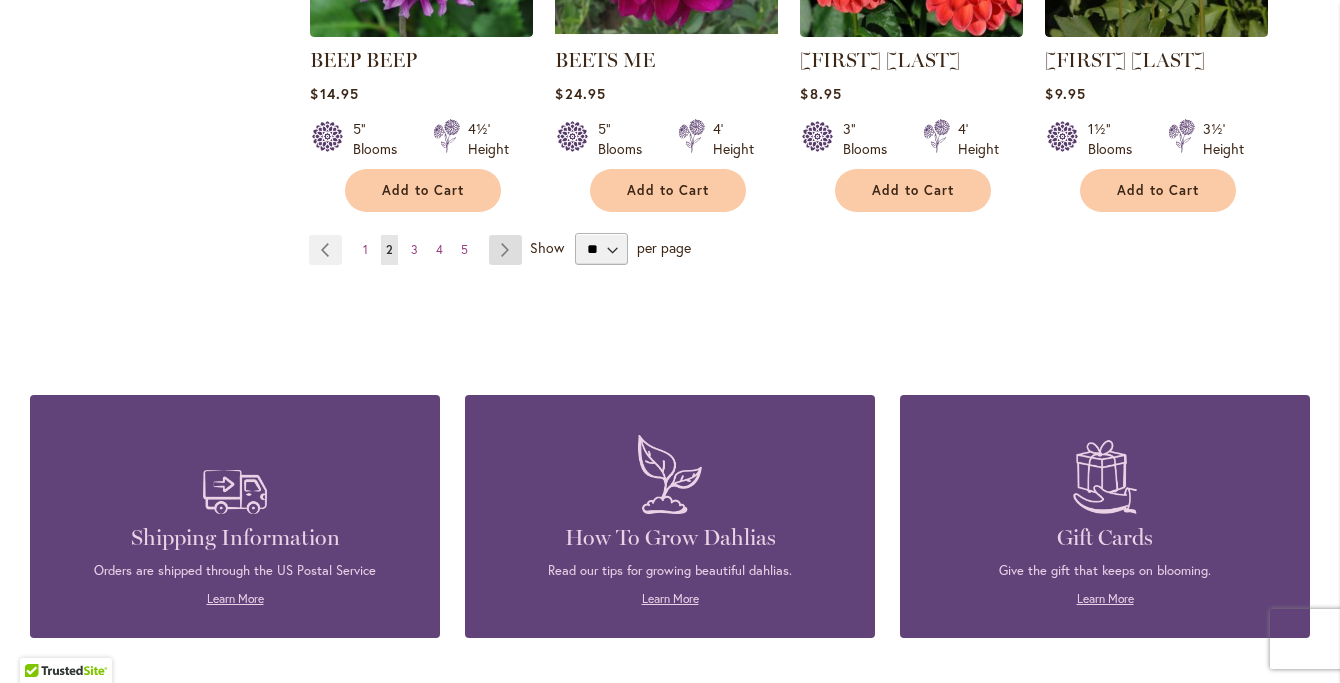 click on "Page
Next" at bounding box center (505, 250) 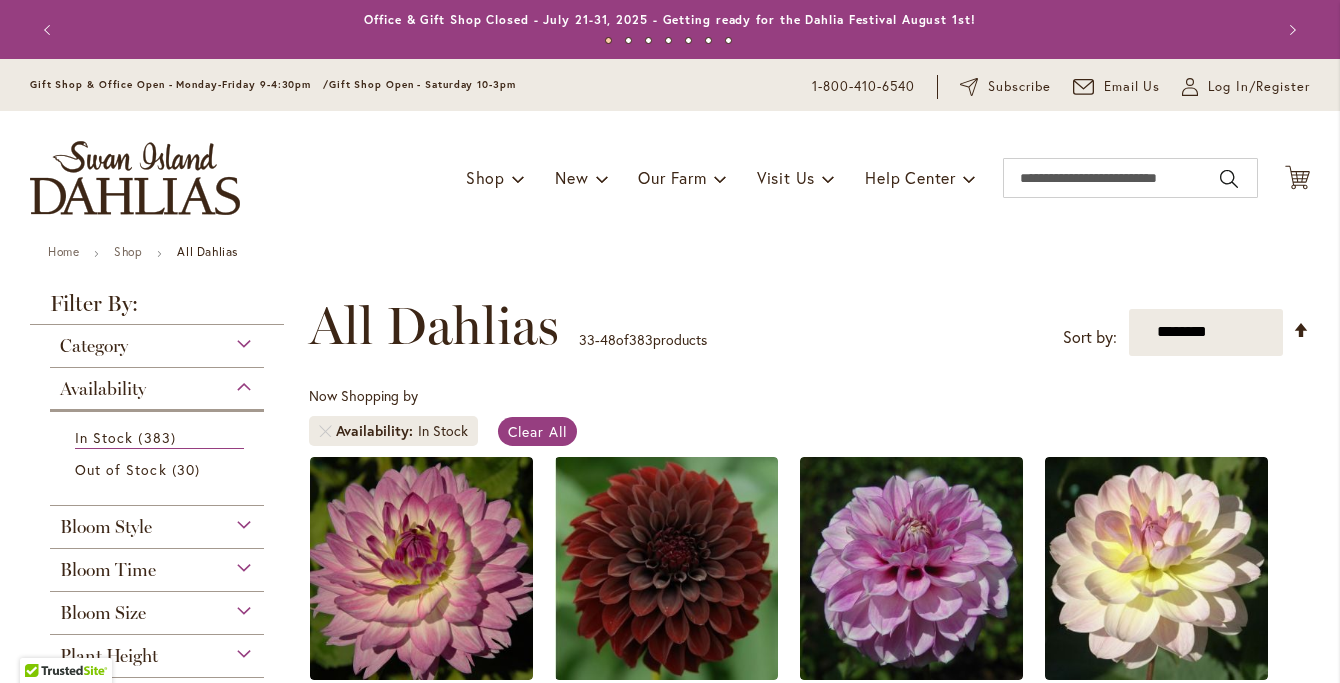 scroll, scrollTop: 0, scrollLeft: 0, axis: both 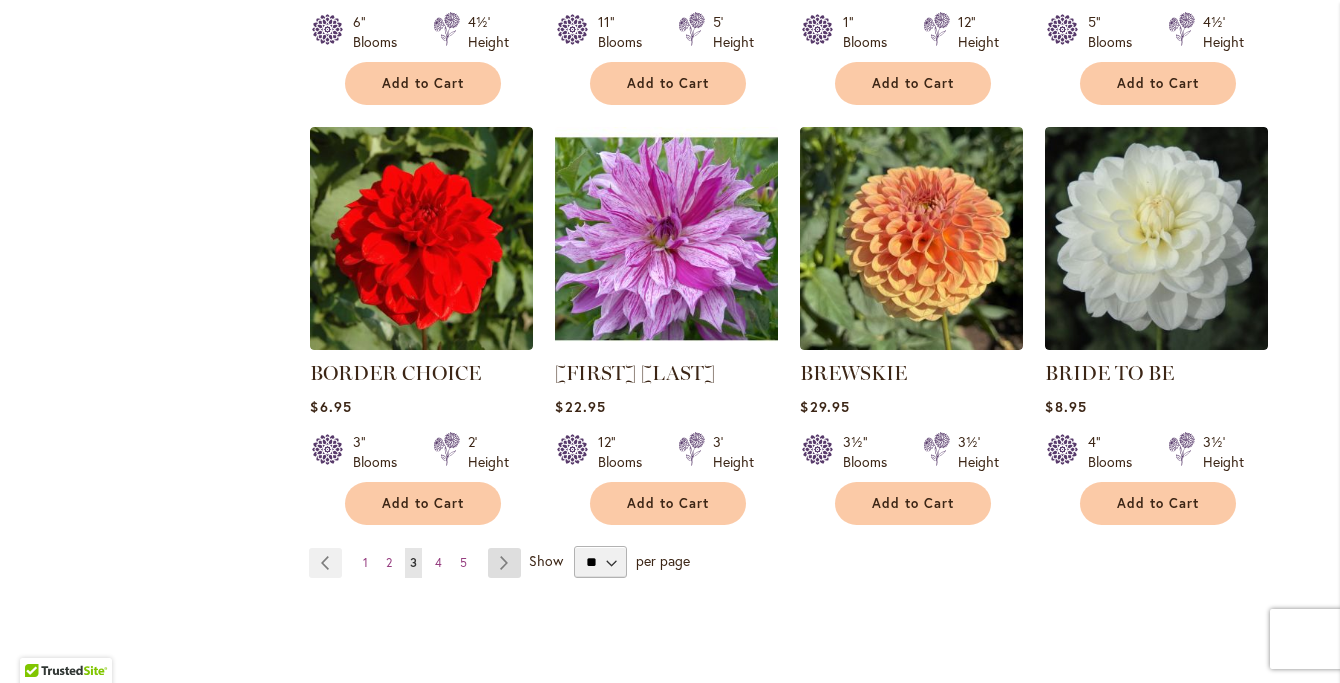 click on "Page
Next" at bounding box center [504, 563] 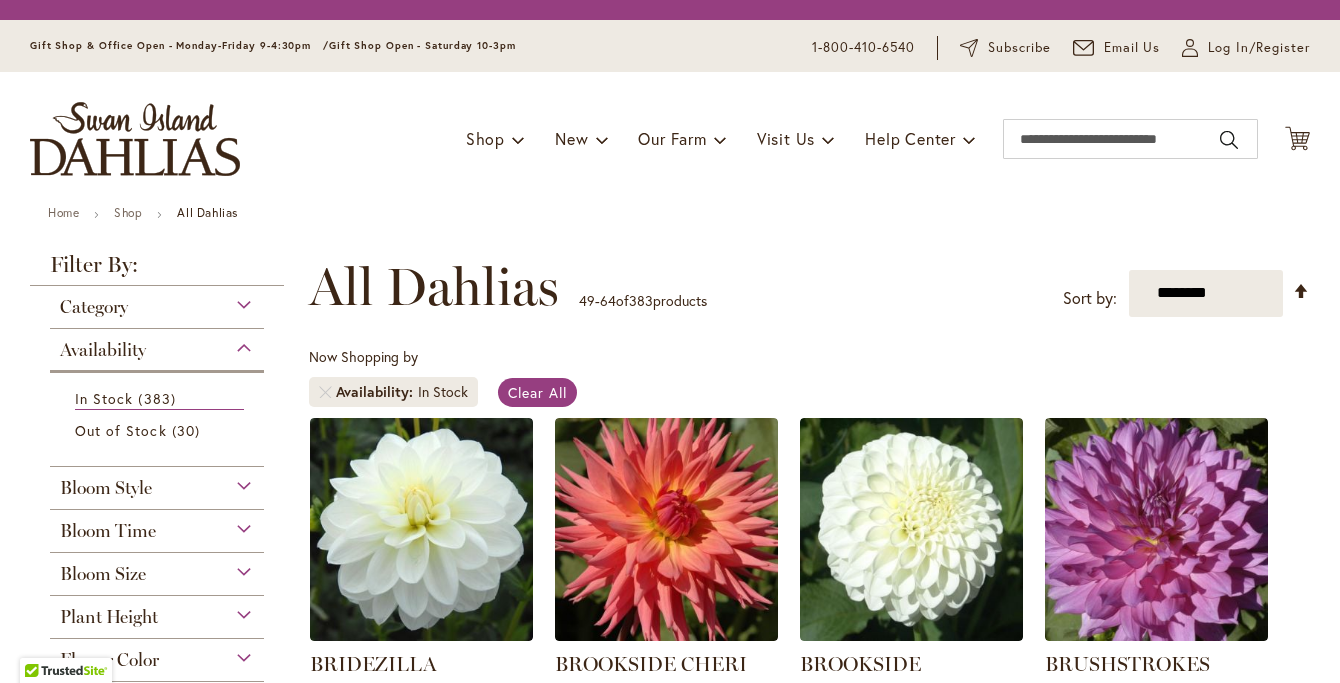 scroll, scrollTop: 0, scrollLeft: 0, axis: both 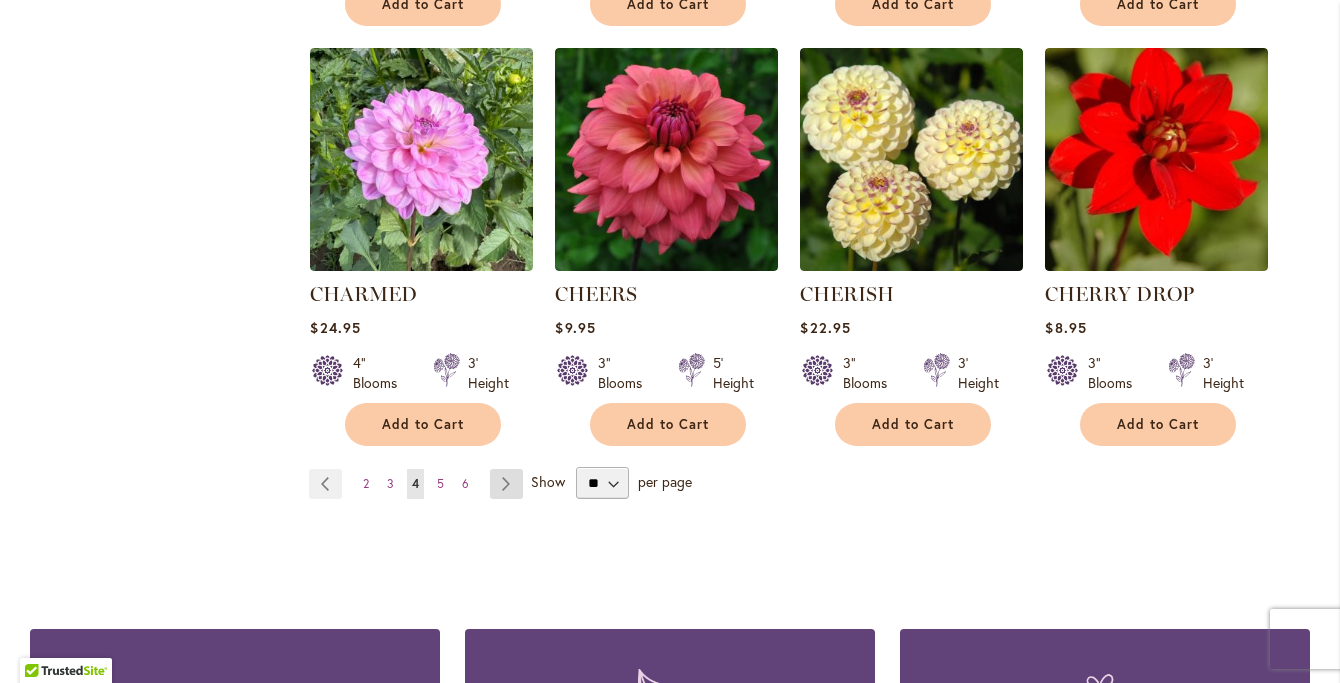 click on "Page
Next" at bounding box center [506, 484] 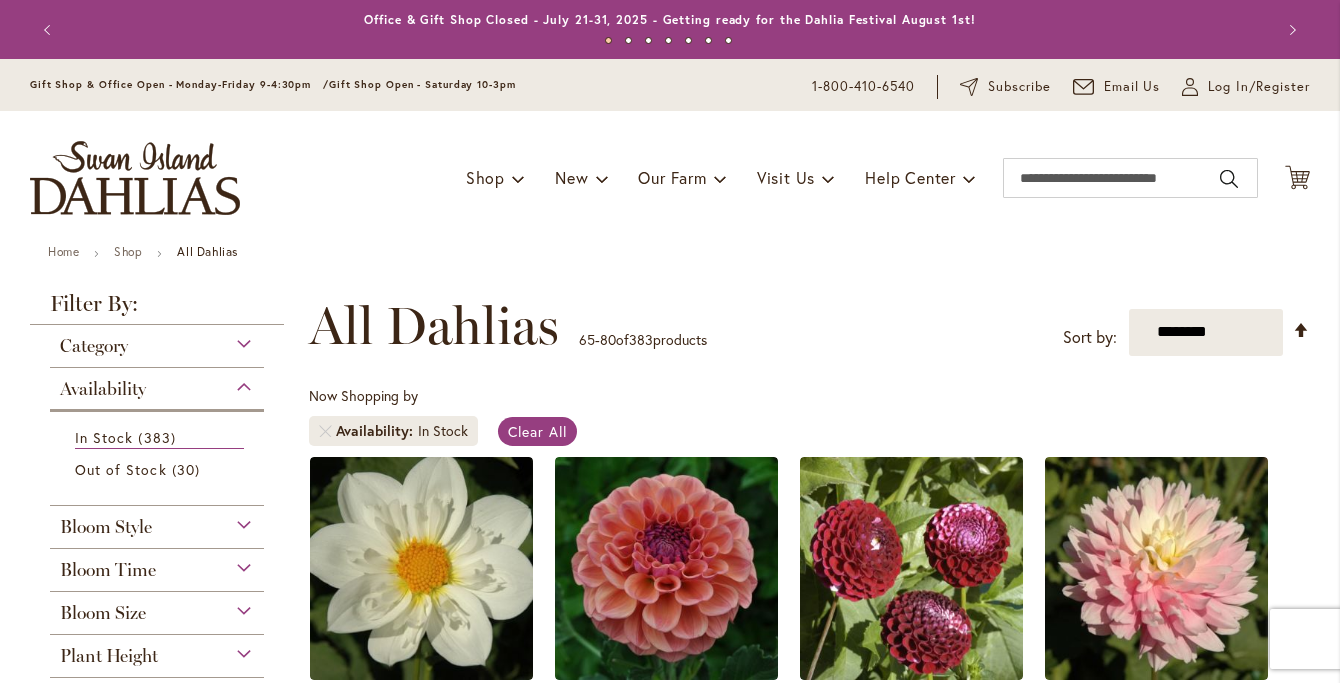scroll, scrollTop: 0, scrollLeft: 0, axis: both 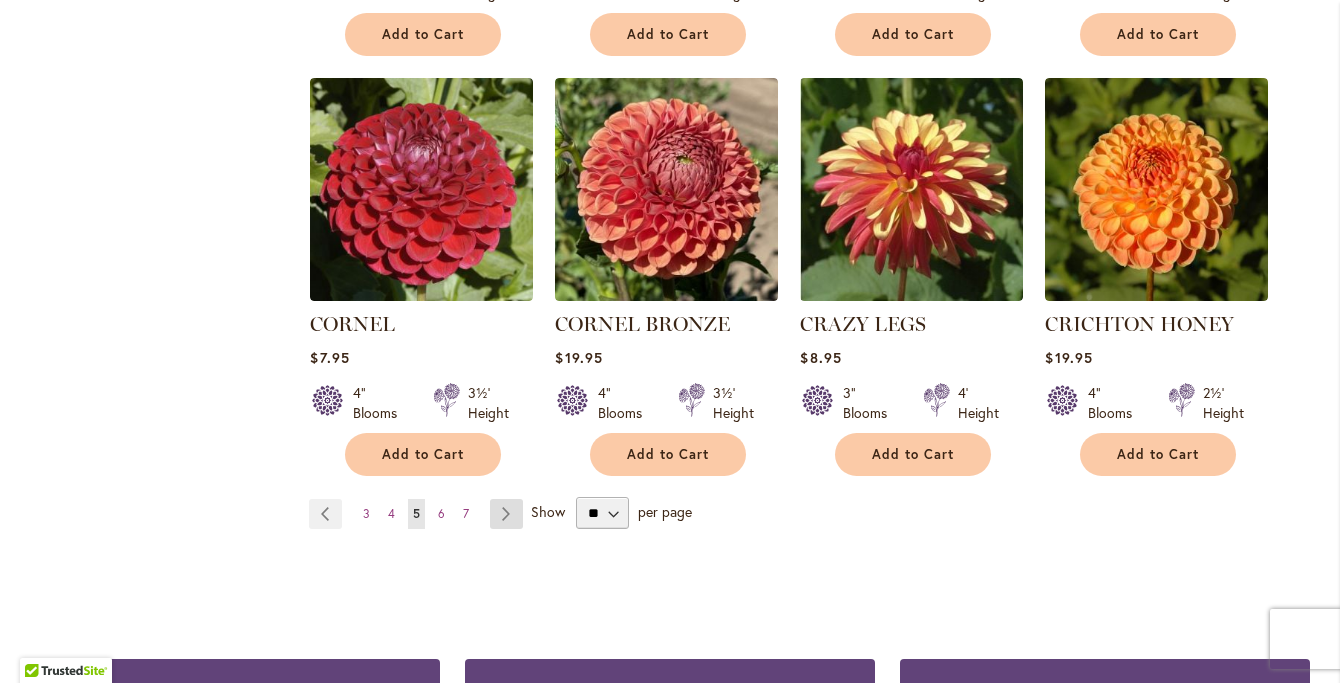 click on "Page
Next" at bounding box center (506, 514) 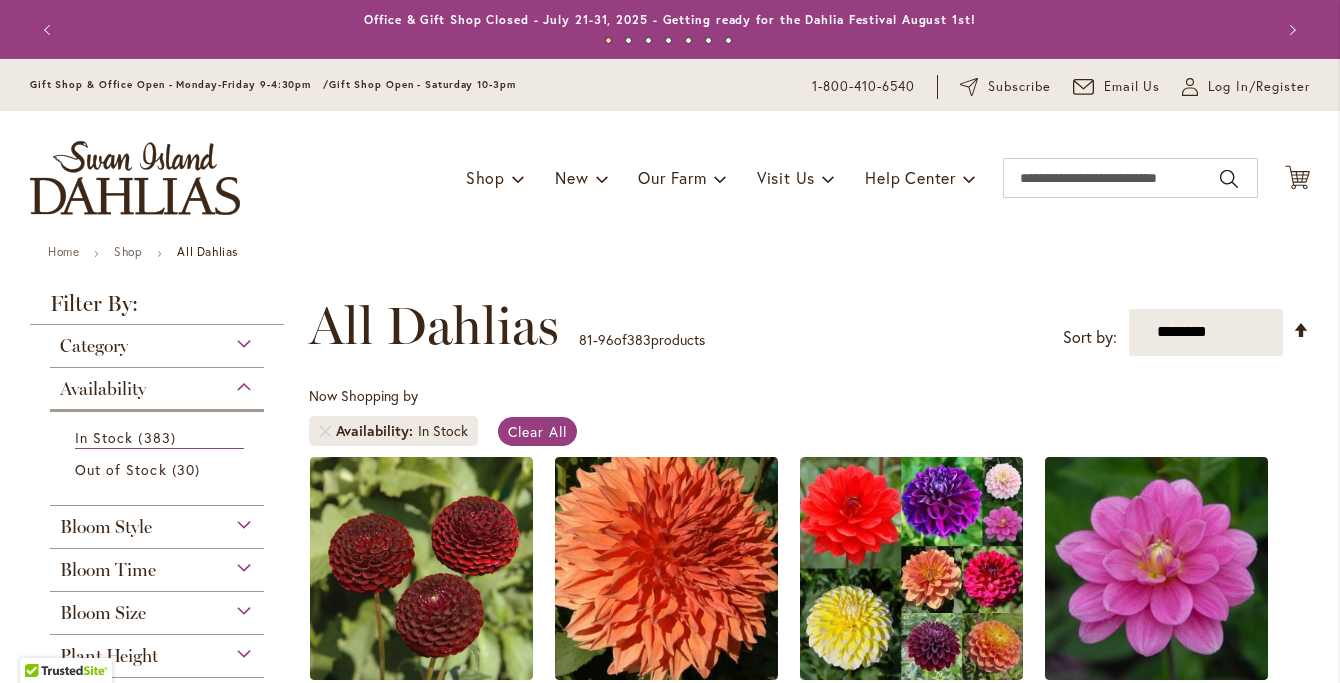 scroll, scrollTop: 0, scrollLeft: 0, axis: both 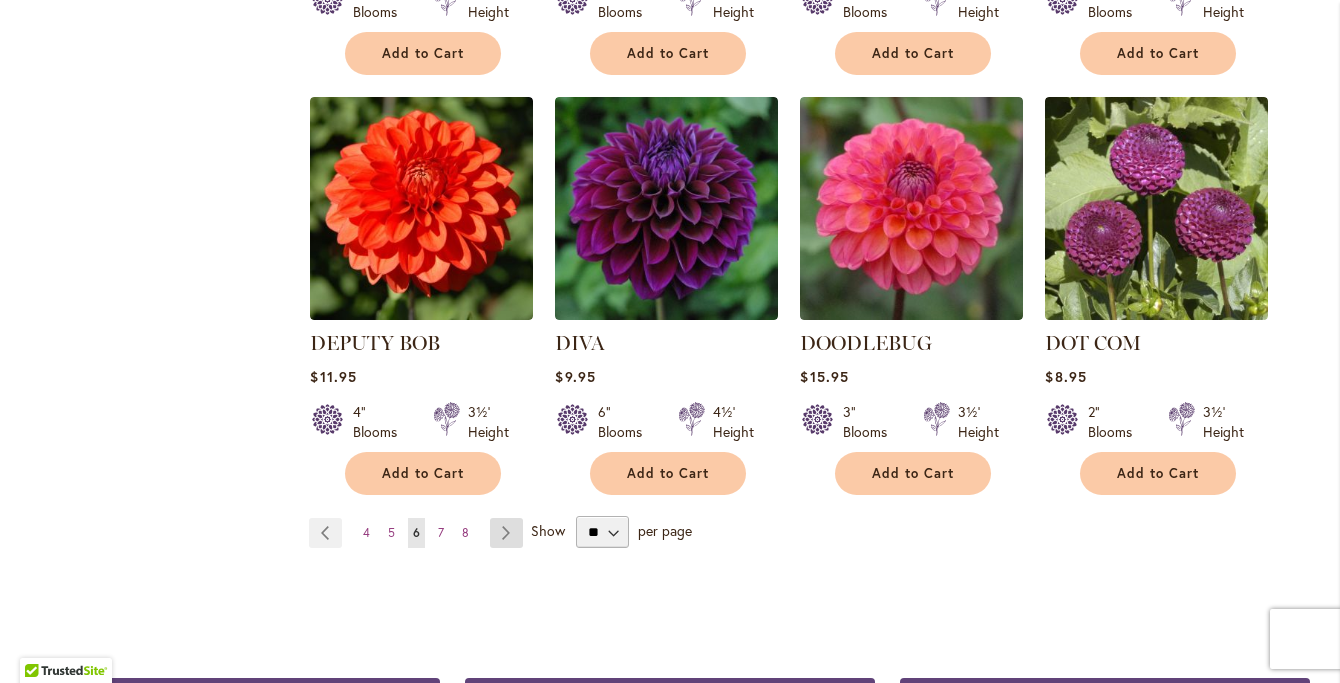 click on "Page
Next" at bounding box center [506, 533] 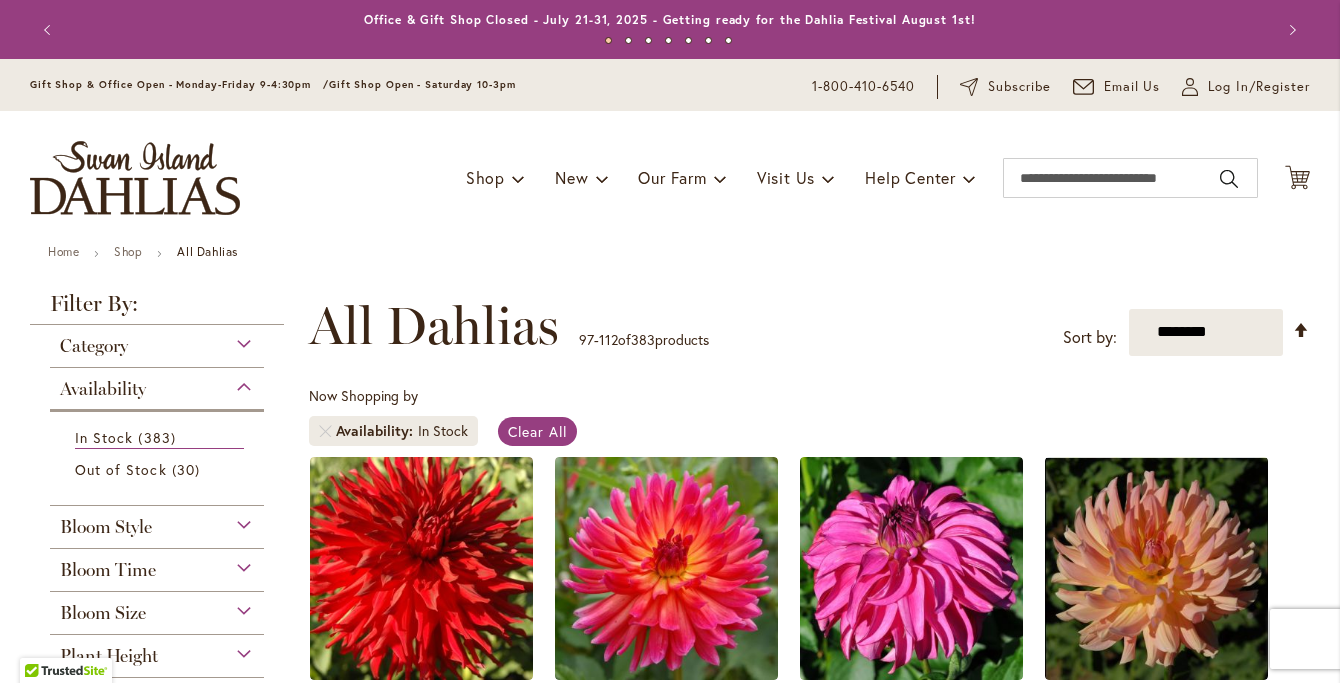 scroll, scrollTop: 0, scrollLeft: 0, axis: both 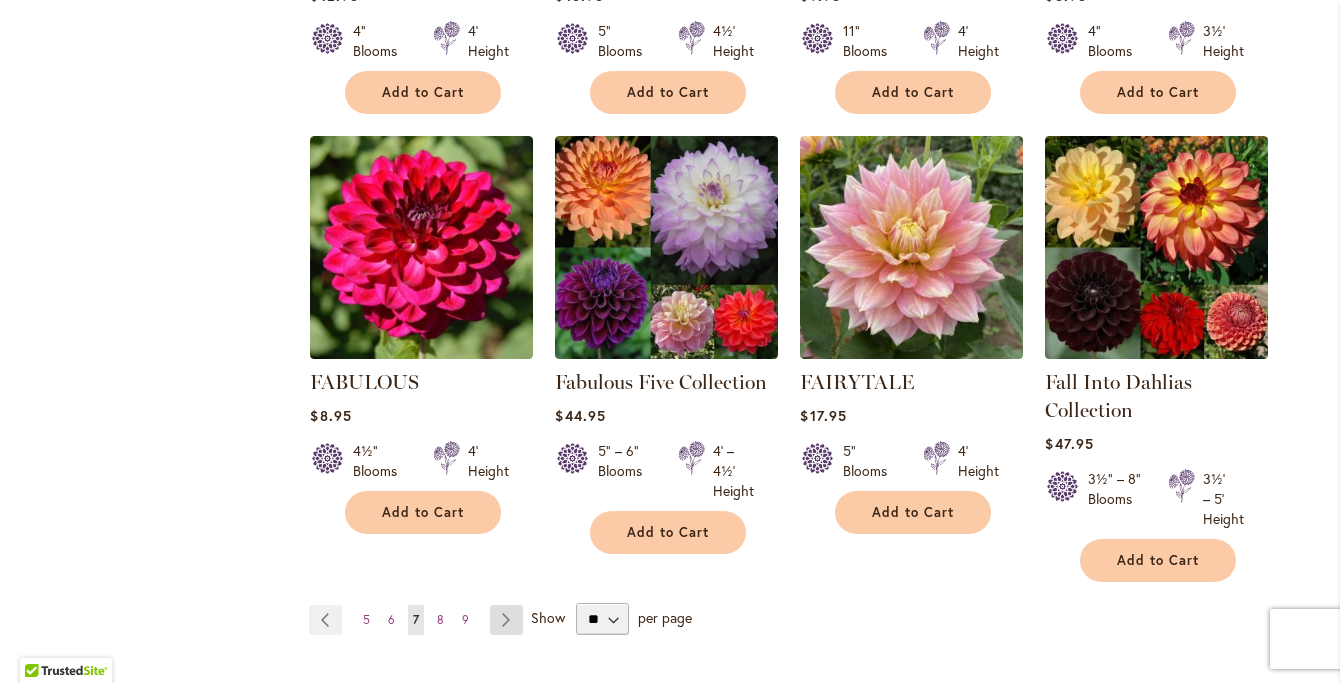 click on "Page
Next" at bounding box center (506, 620) 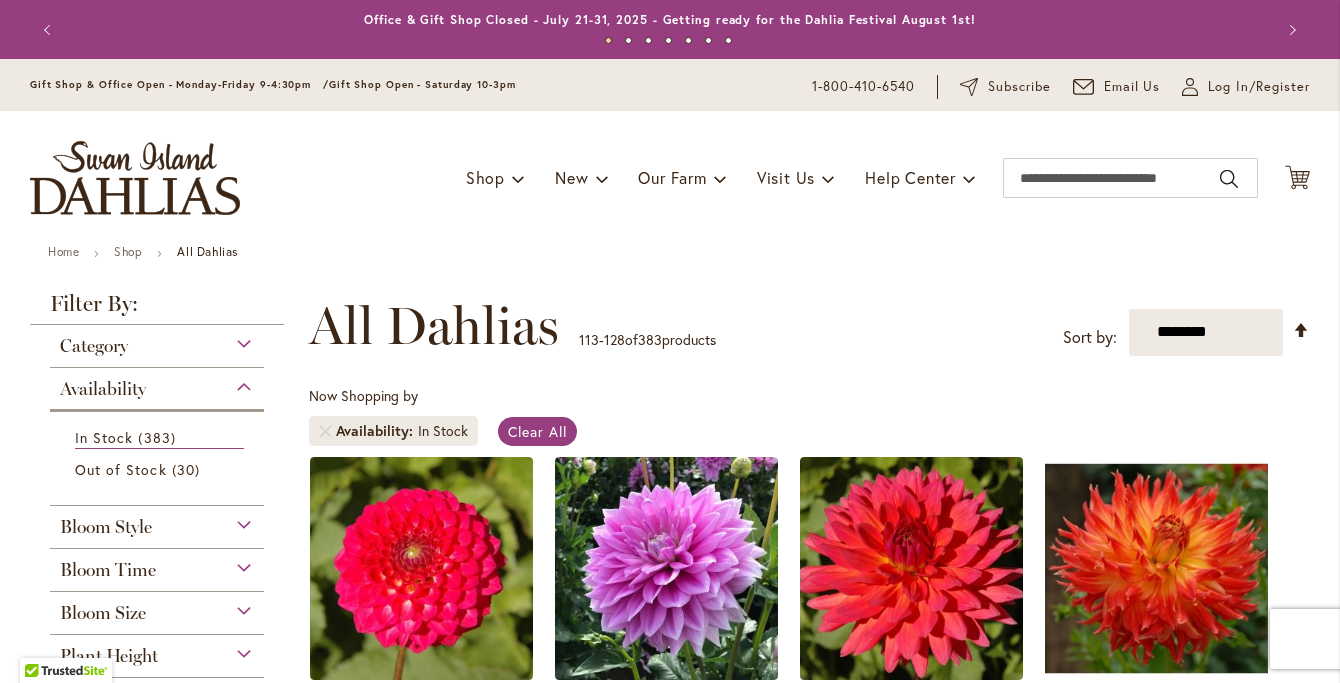 scroll, scrollTop: 0, scrollLeft: 0, axis: both 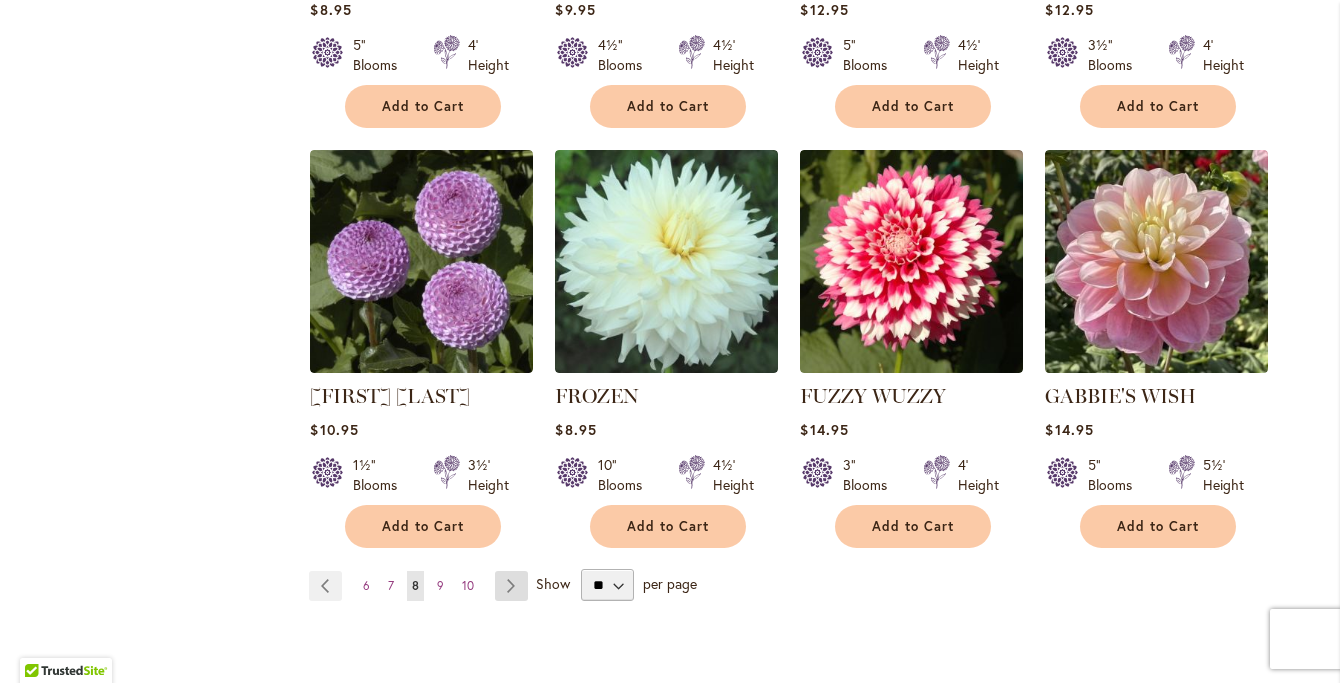 click on "Page
Next" at bounding box center (511, 586) 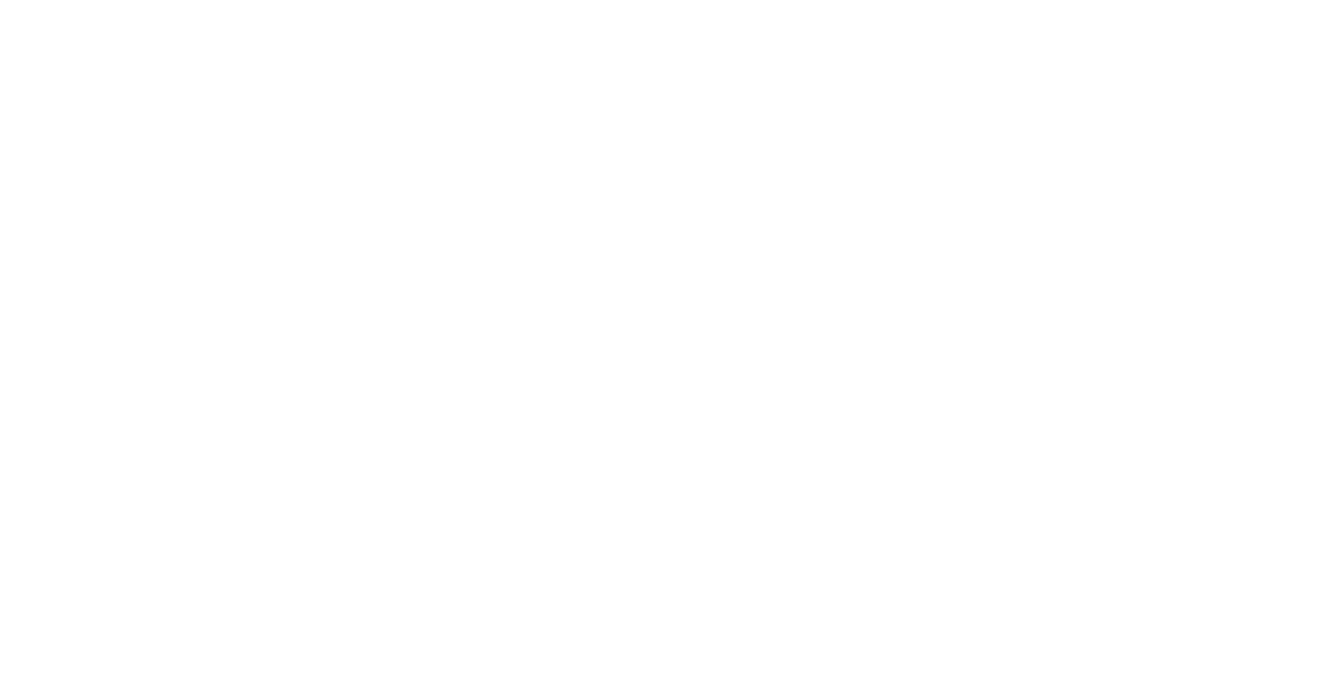 scroll, scrollTop: 0, scrollLeft: 0, axis: both 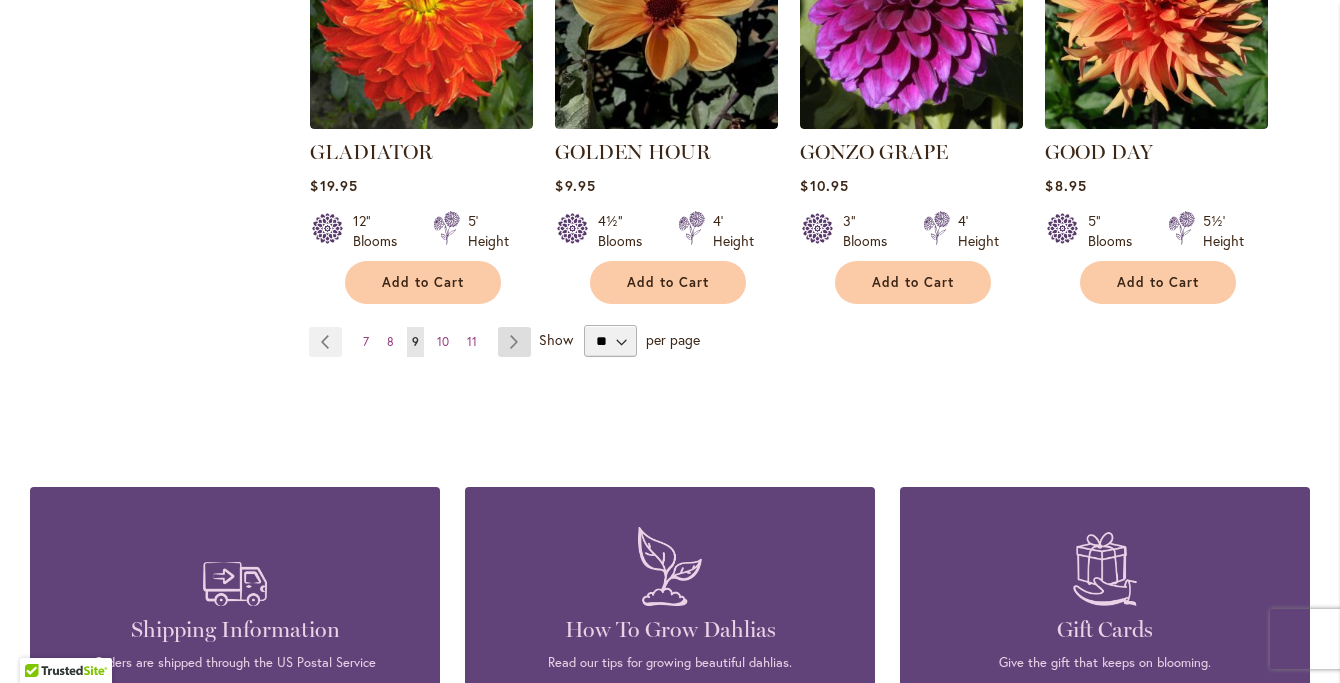 click on "Page
Next" at bounding box center (514, 342) 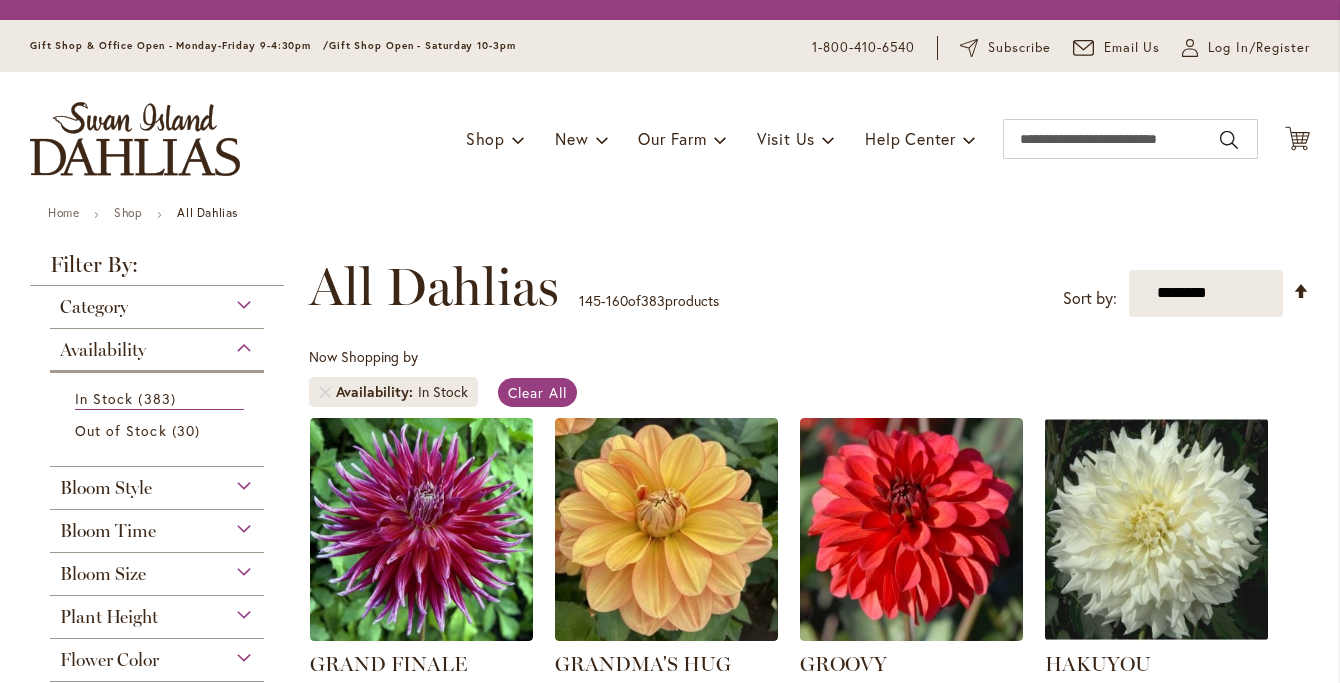 scroll, scrollTop: 0, scrollLeft: 0, axis: both 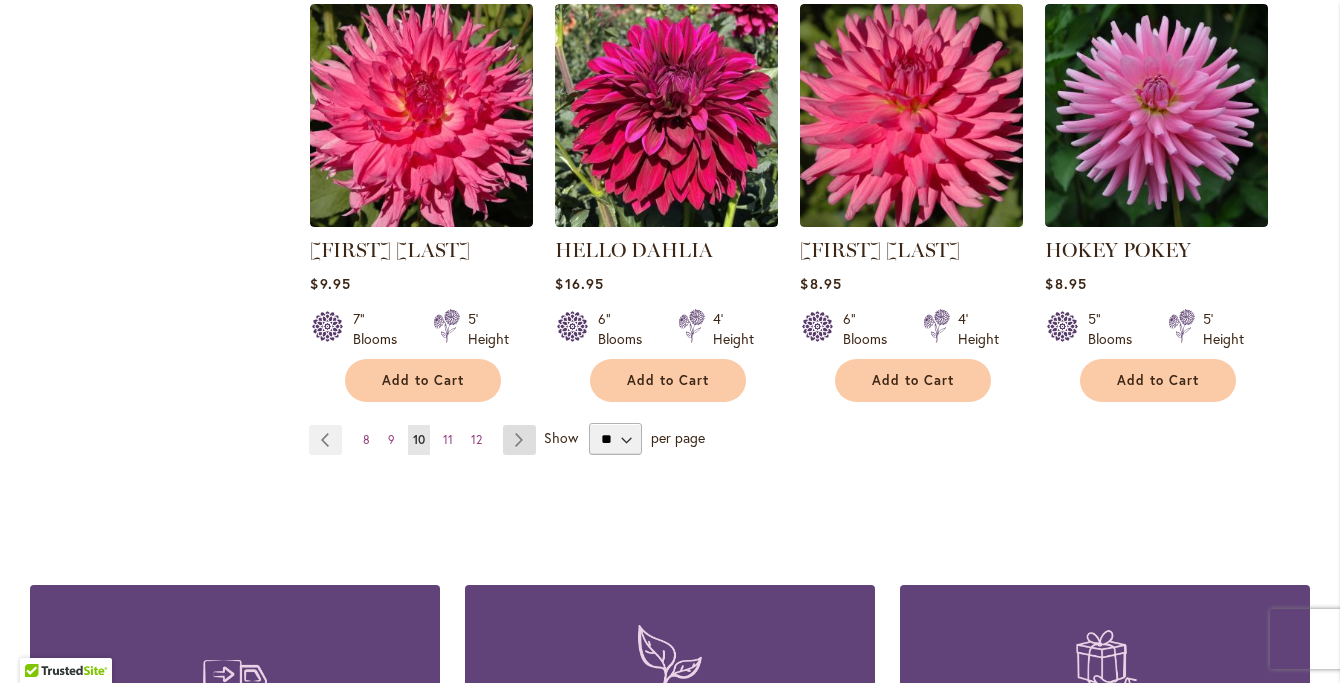 click on "Page
Next" at bounding box center (519, 440) 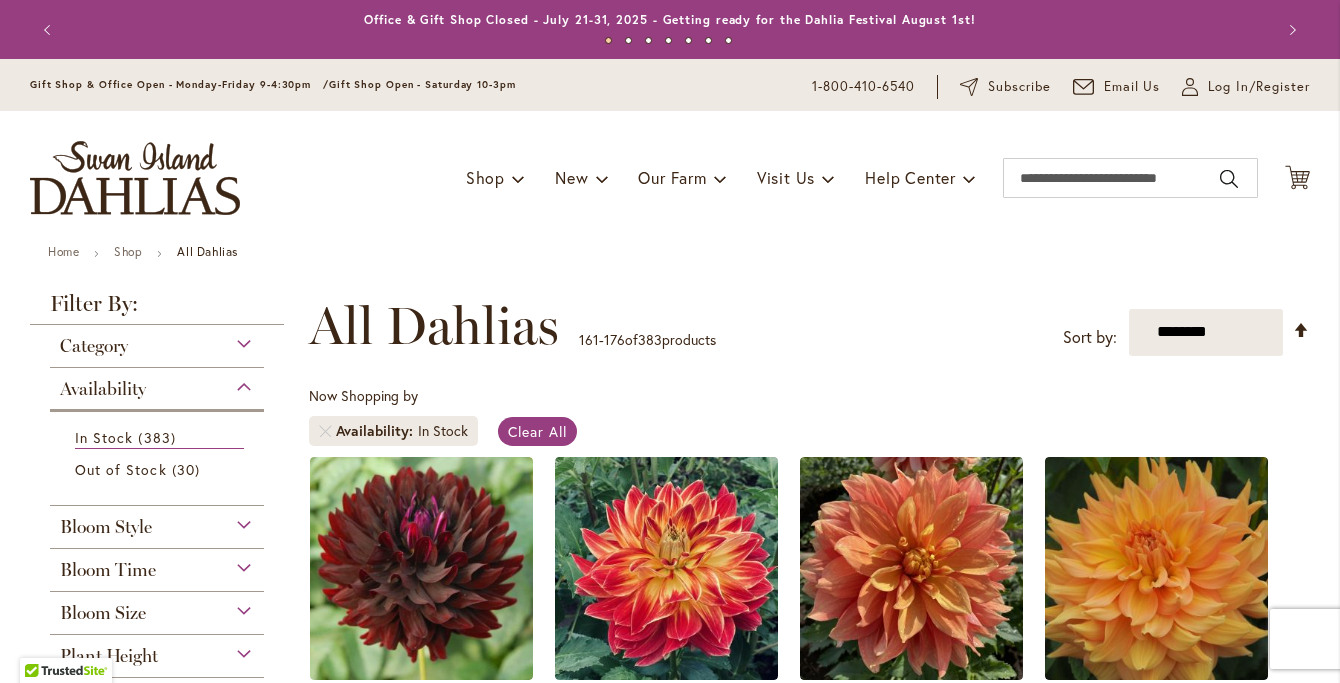 scroll, scrollTop: 0, scrollLeft: 0, axis: both 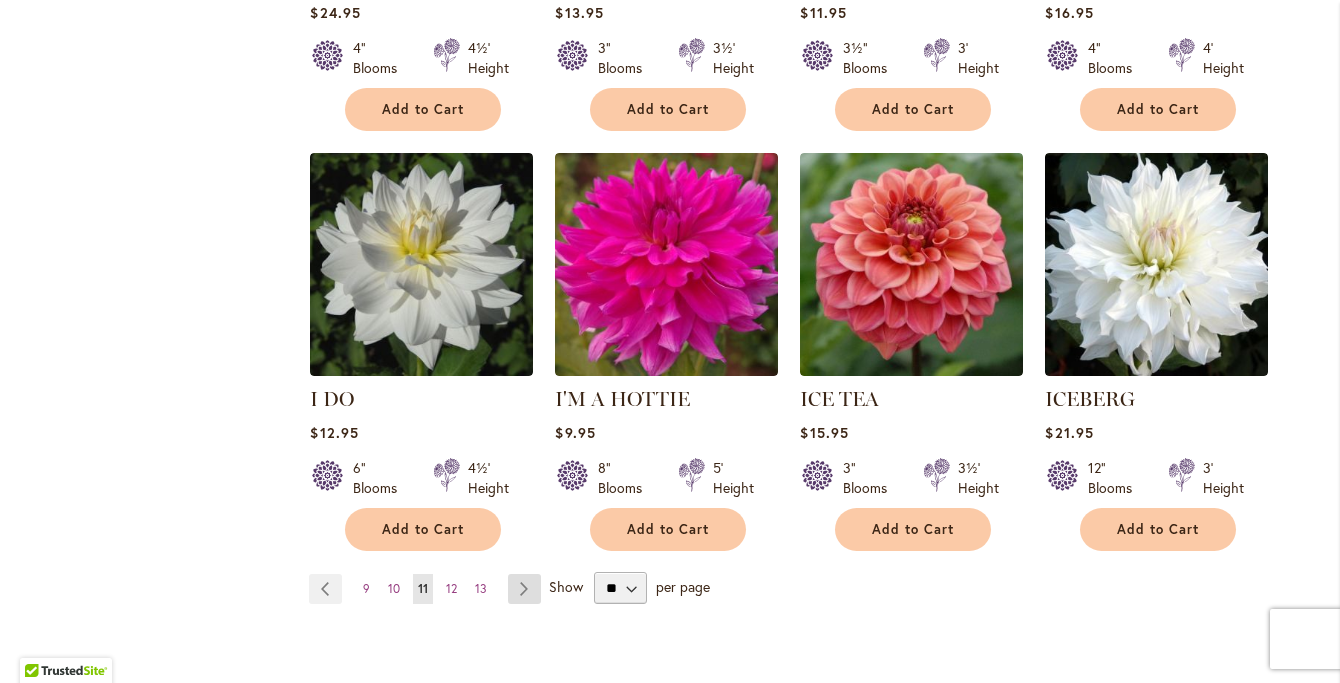 click on "Page
Next" at bounding box center (524, 589) 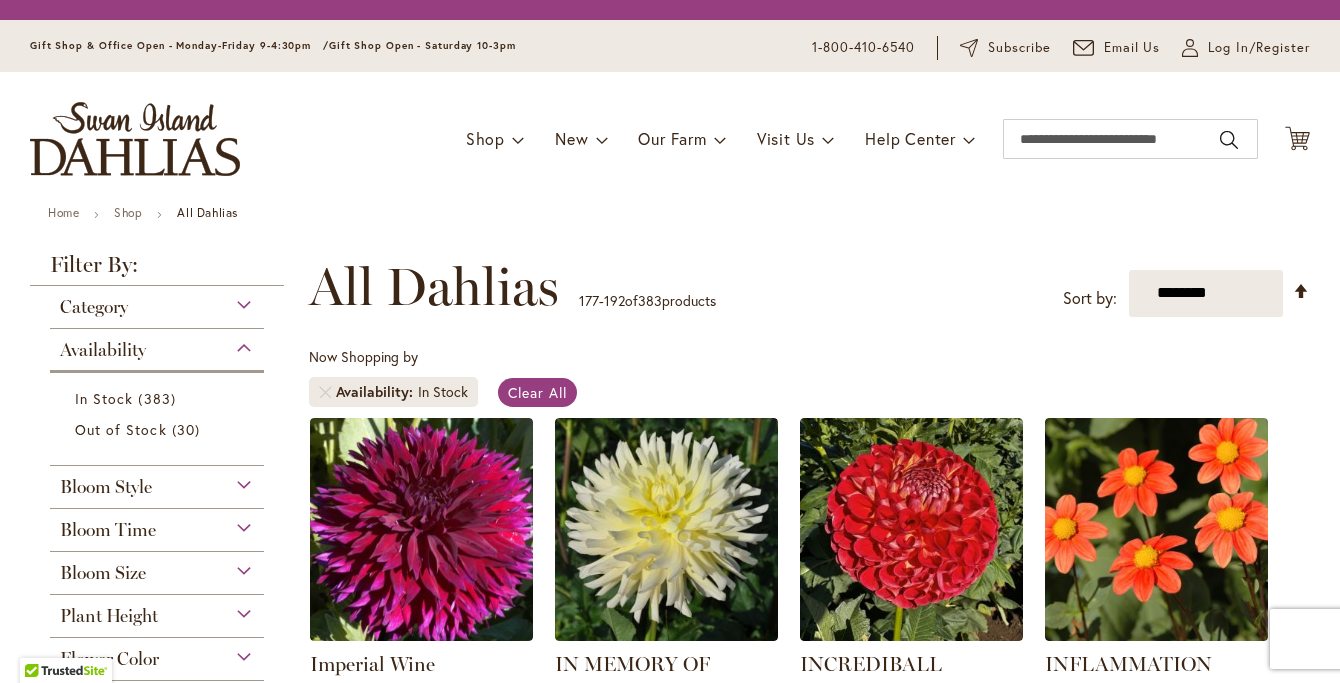 scroll, scrollTop: 0, scrollLeft: 0, axis: both 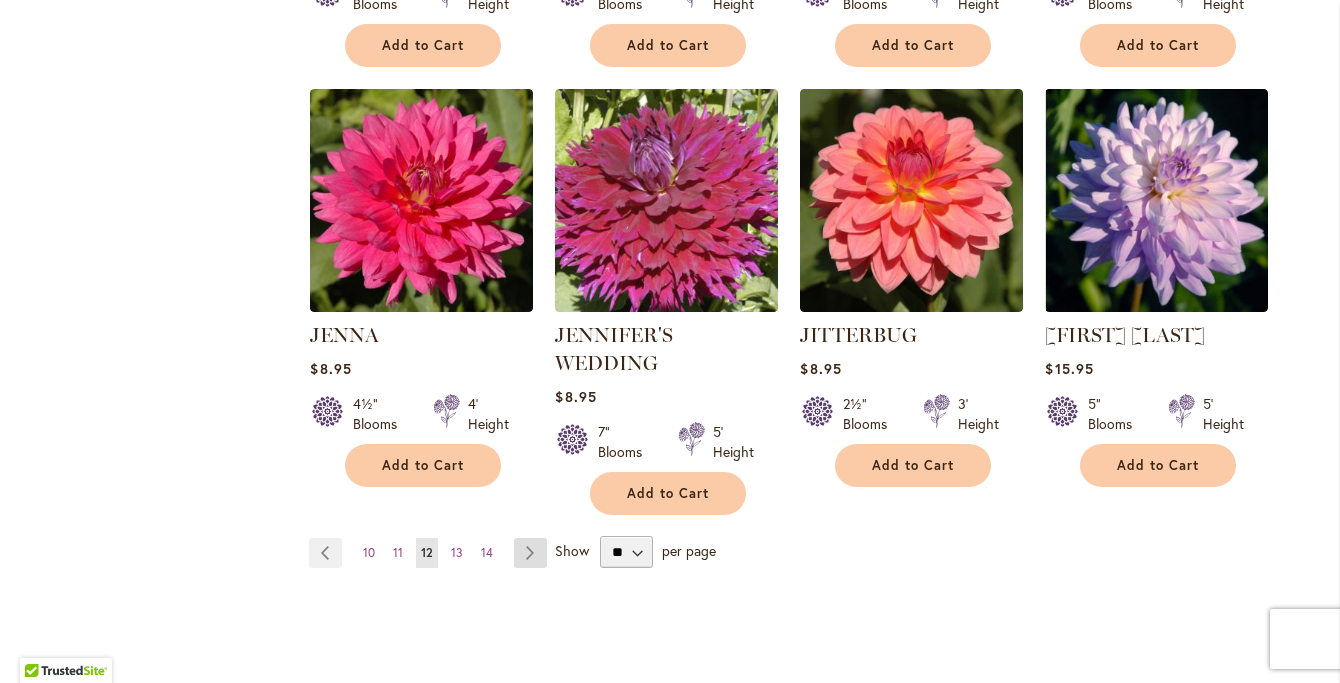 click on "Page
Next" at bounding box center [530, 553] 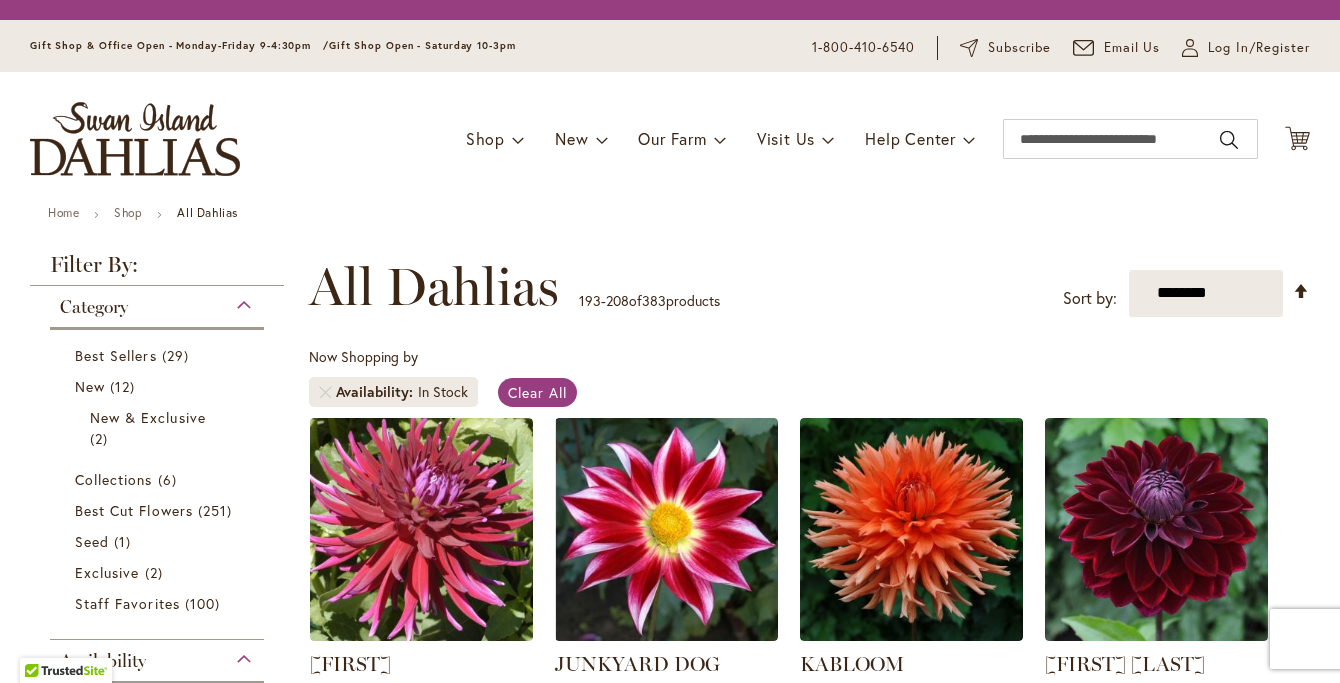 scroll, scrollTop: 0, scrollLeft: 0, axis: both 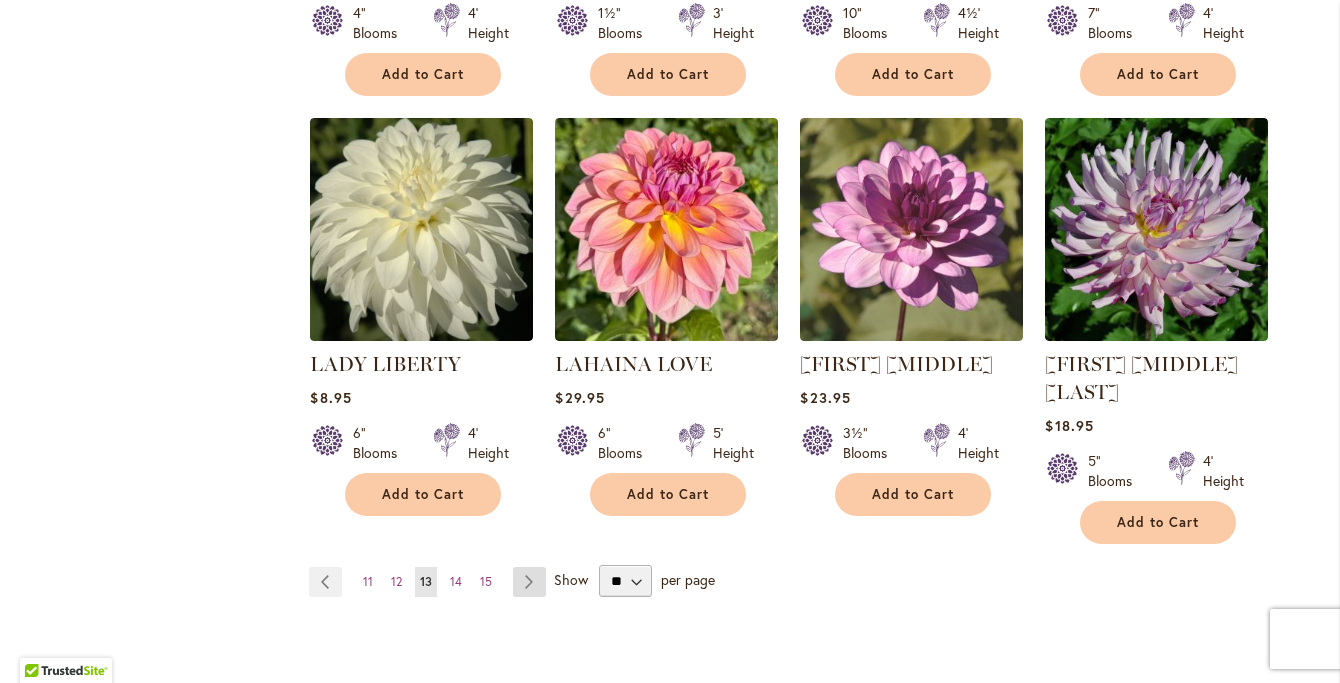 click on "Page
Next" at bounding box center (529, 582) 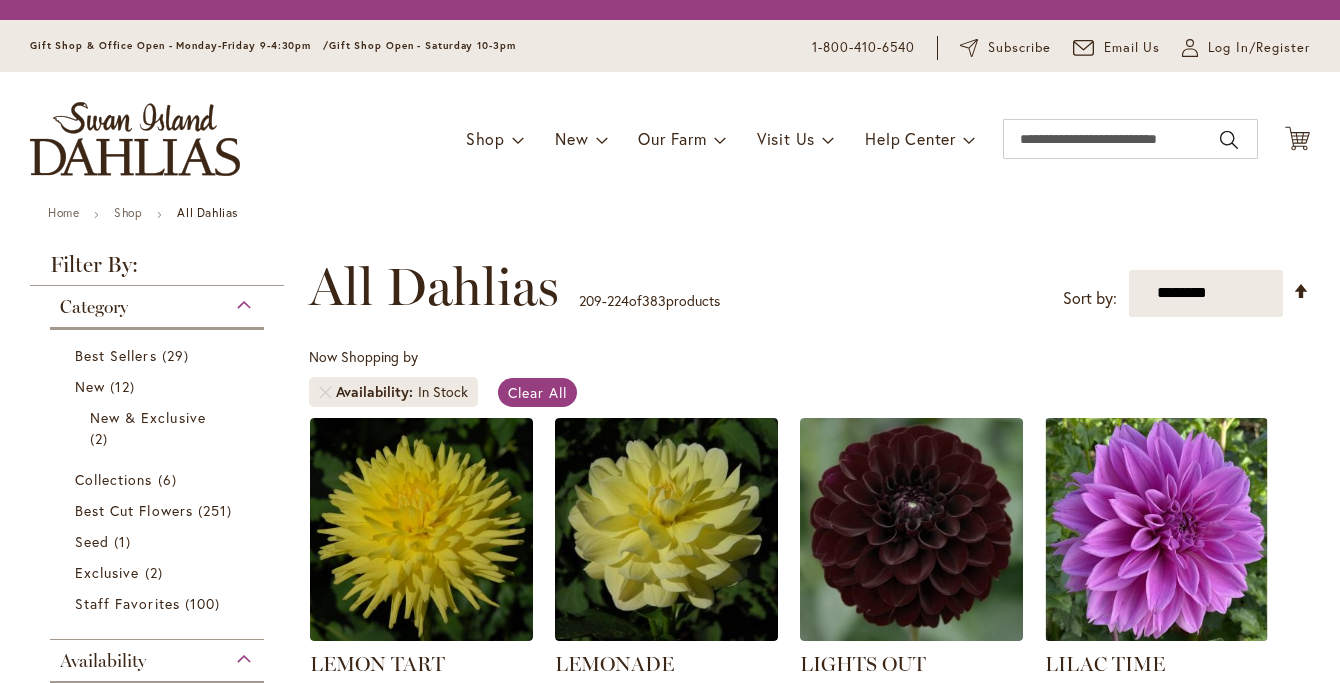 scroll, scrollTop: 0, scrollLeft: 0, axis: both 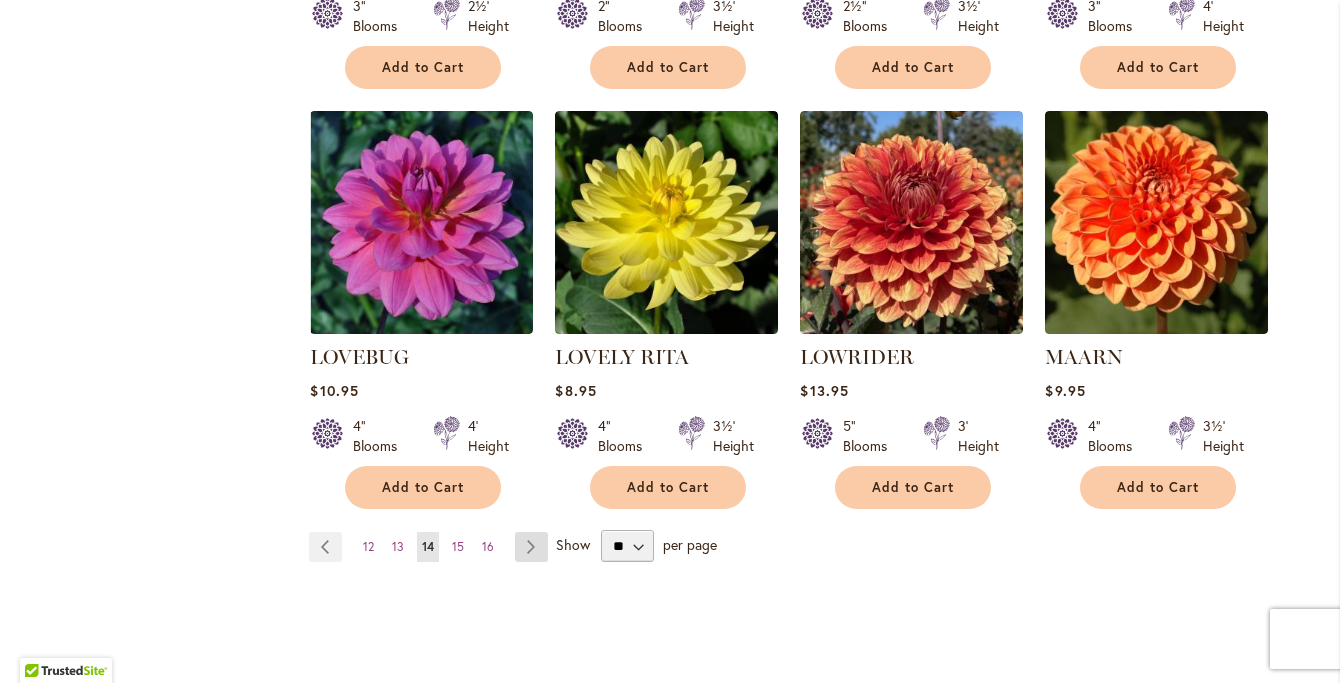 click on "Page
Next" at bounding box center [531, 547] 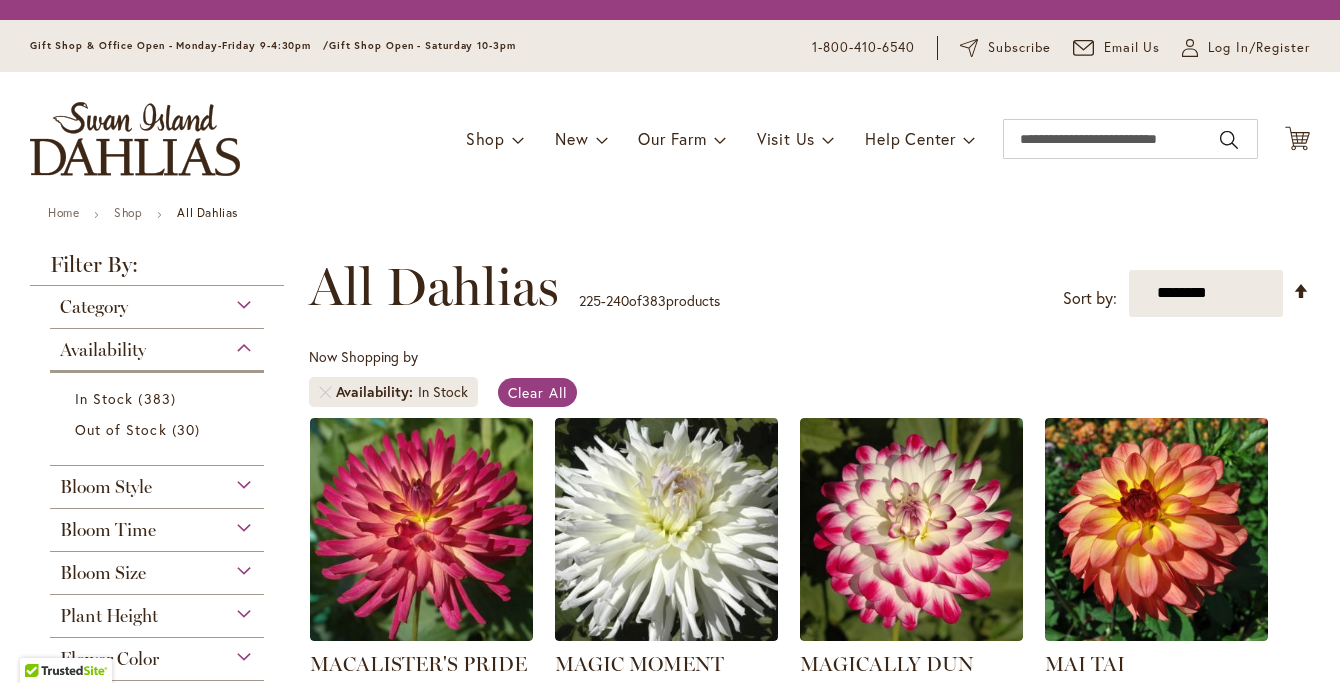 scroll, scrollTop: 0, scrollLeft: 0, axis: both 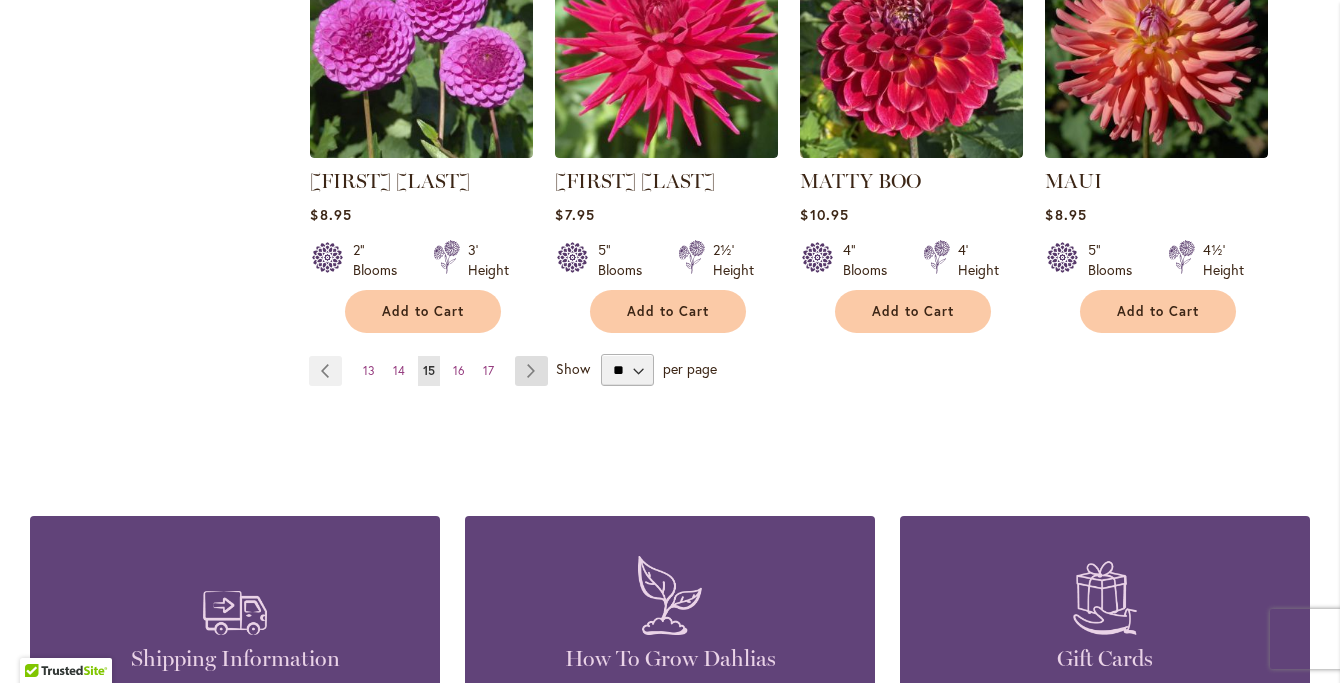 click on "Page
Next" at bounding box center [531, 371] 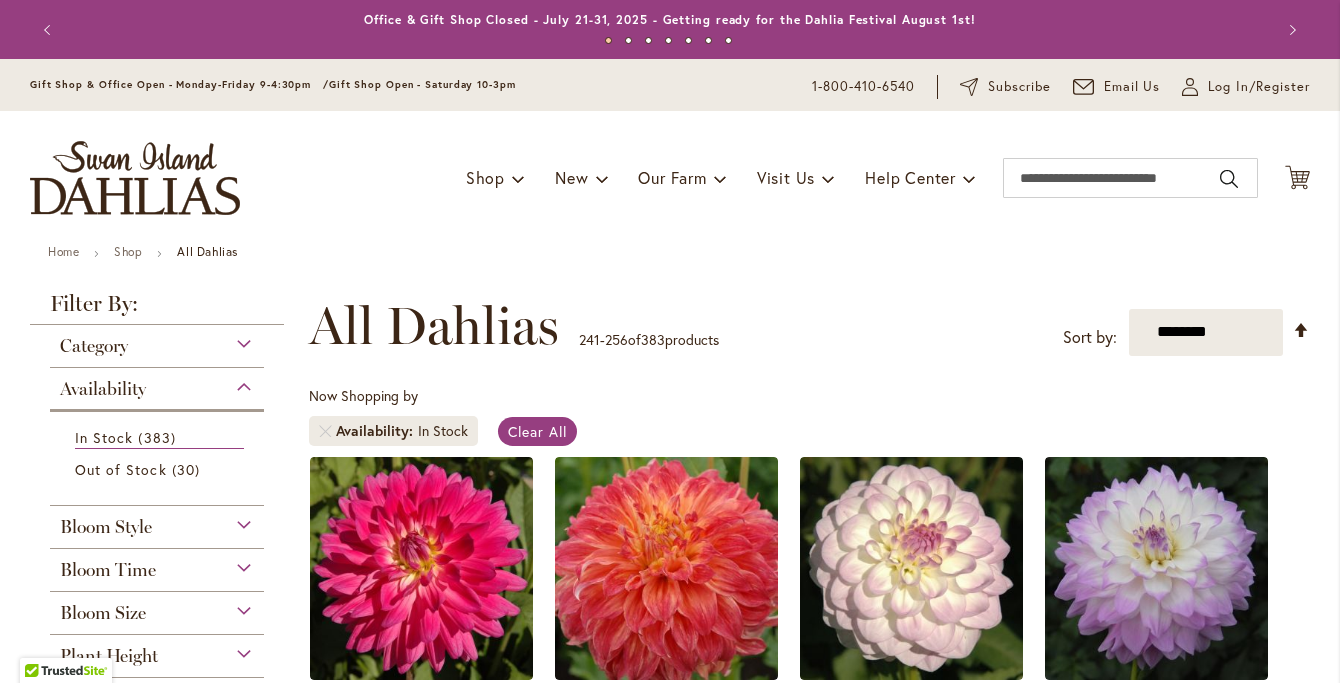 scroll, scrollTop: 0, scrollLeft: 0, axis: both 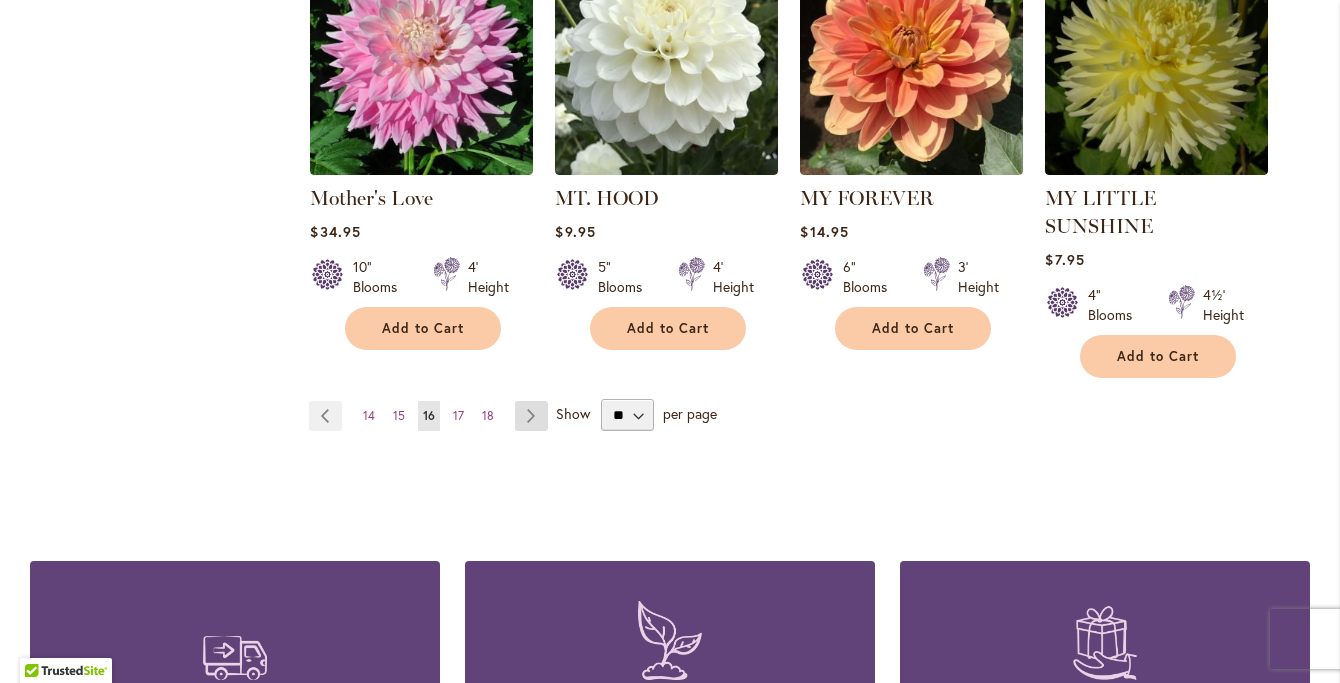 click on "Page
Next" at bounding box center (531, 416) 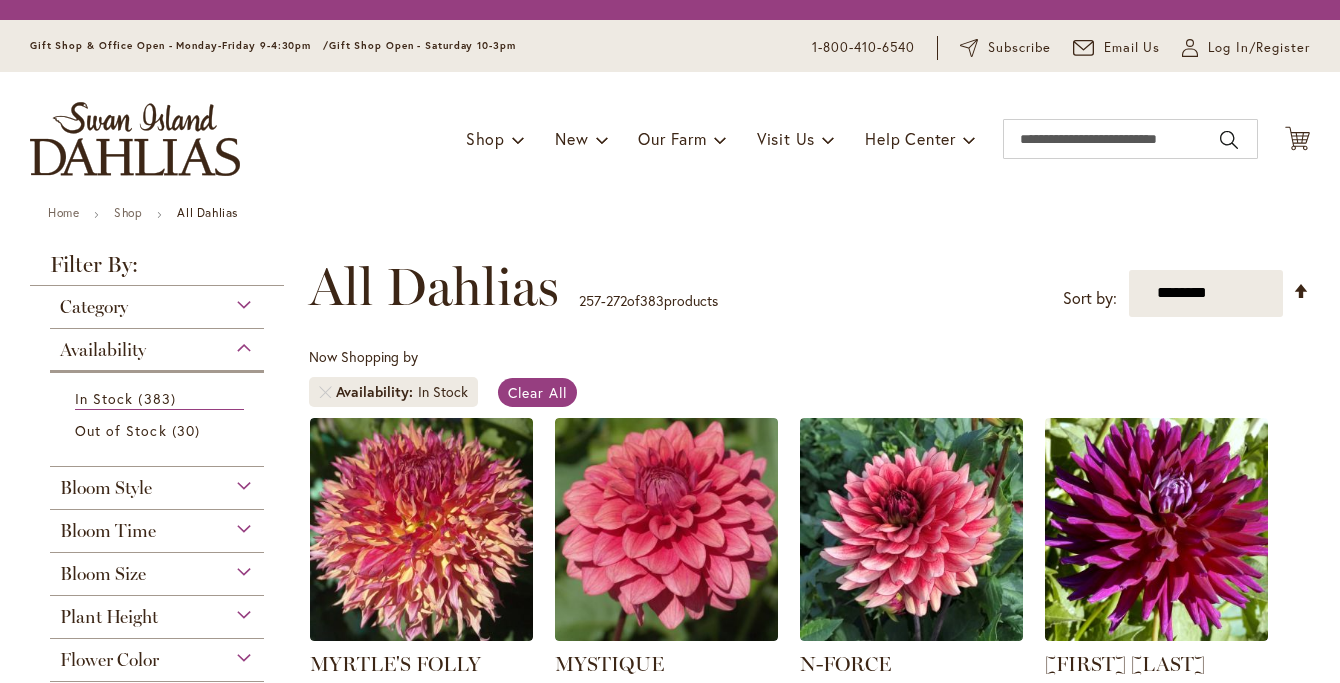 scroll, scrollTop: 0, scrollLeft: 0, axis: both 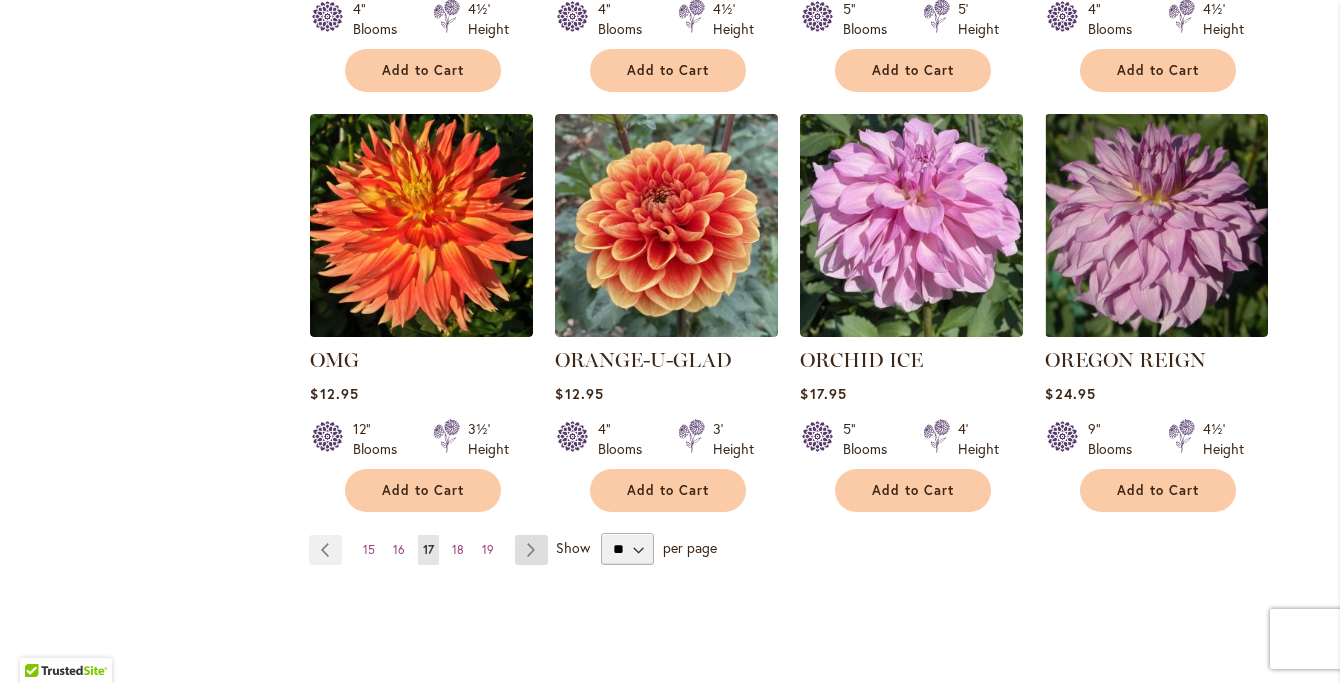 click on "Page
Next" at bounding box center (531, 550) 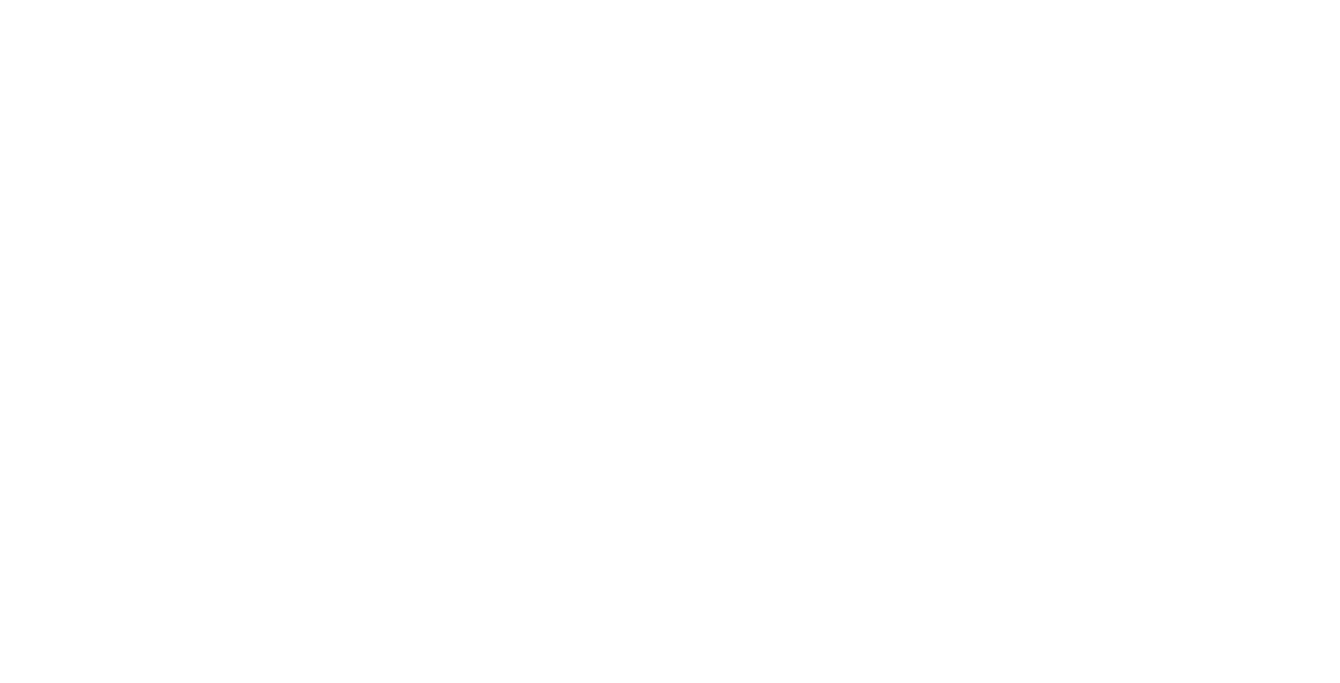 scroll, scrollTop: 0, scrollLeft: 0, axis: both 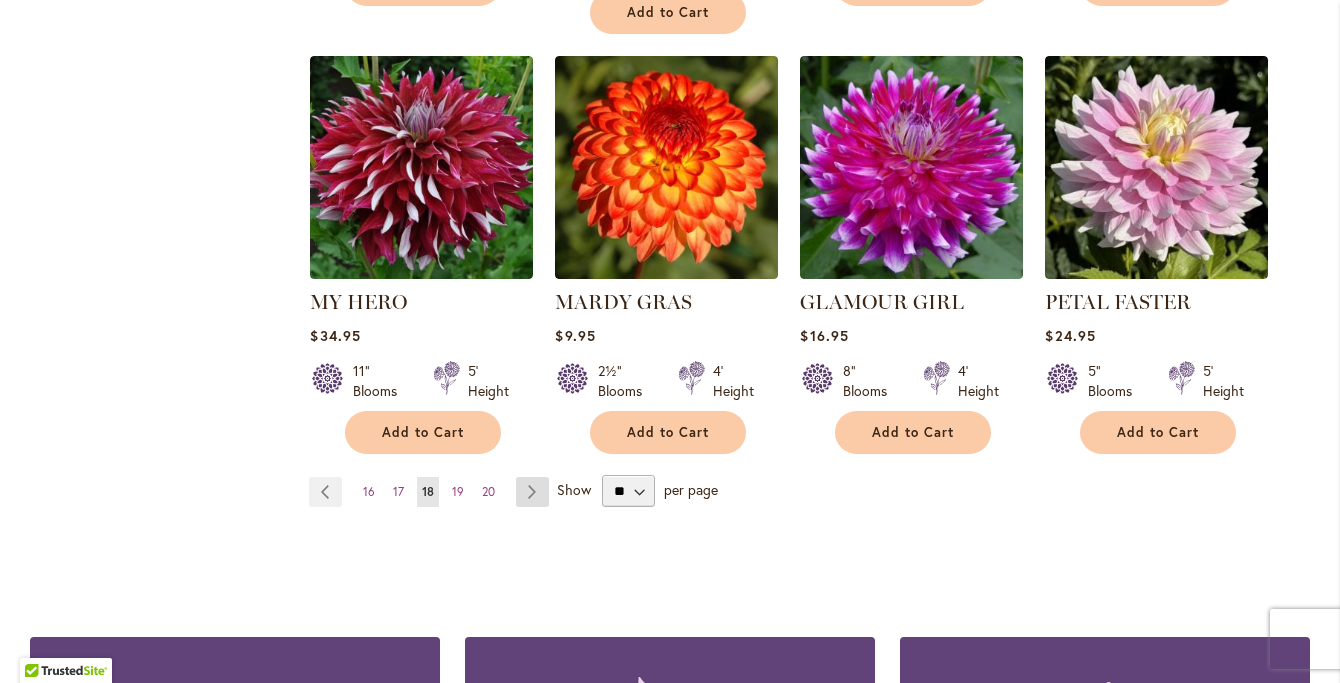 click on "Page
Next" at bounding box center [532, 492] 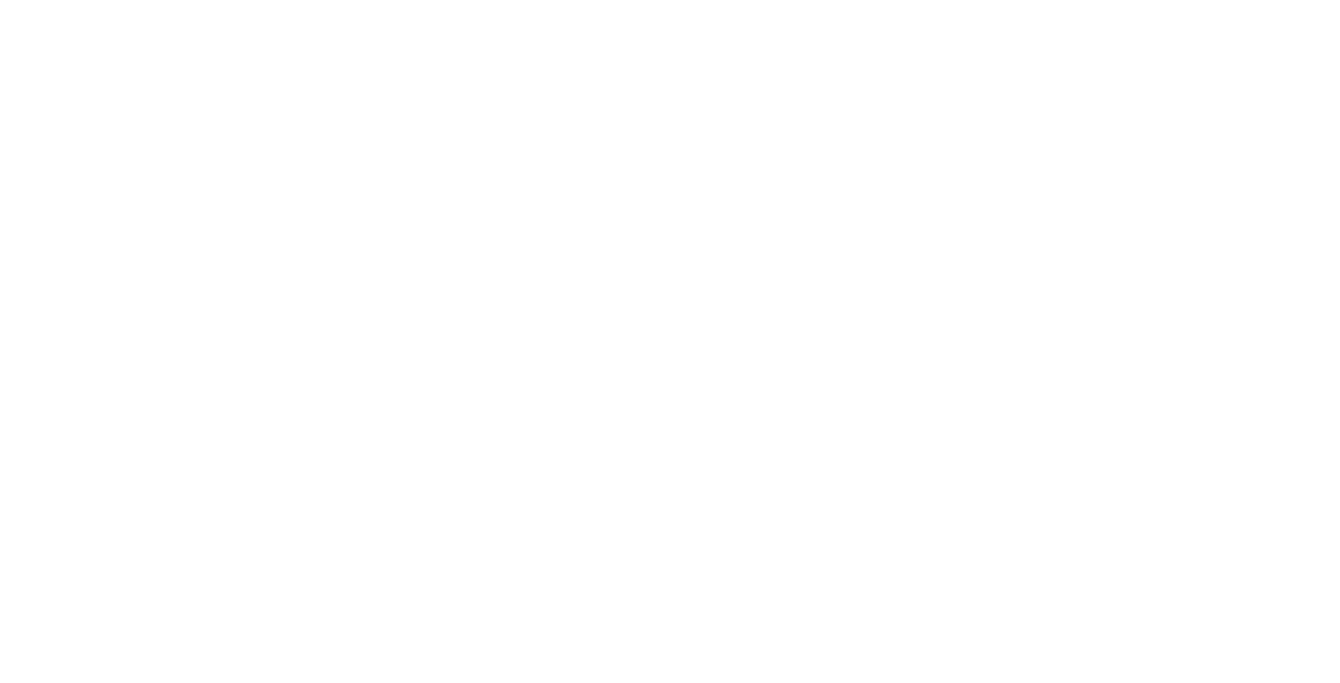 scroll, scrollTop: 0, scrollLeft: 0, axis: both 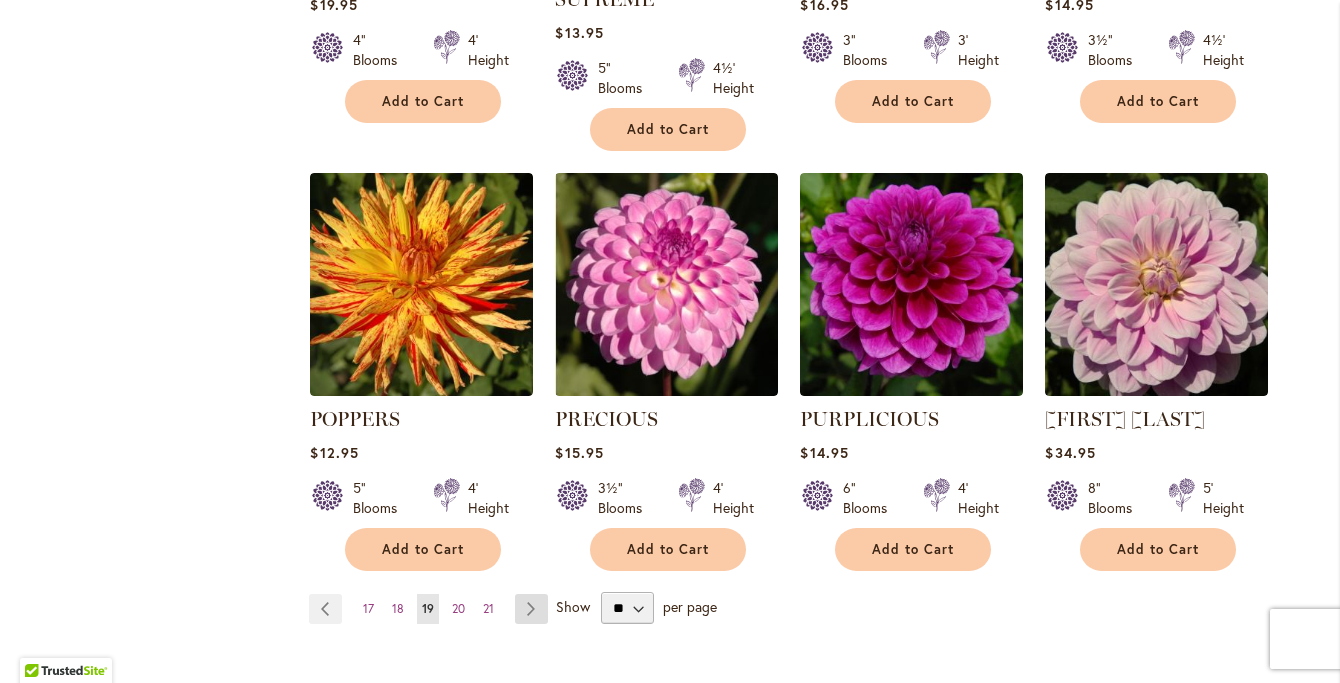 click on "Page
Next" at bounding box center (531, 609) 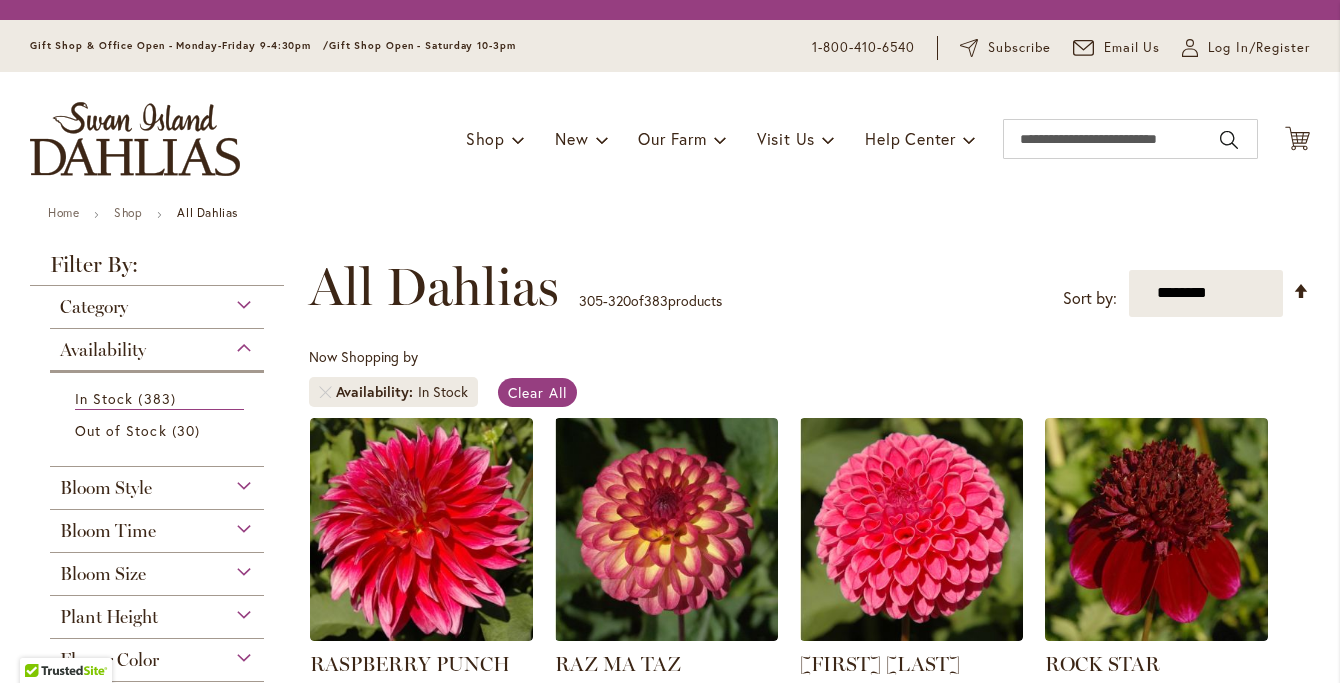 scroll, scrollTop: 0, scrollLeft: 0, axis: both 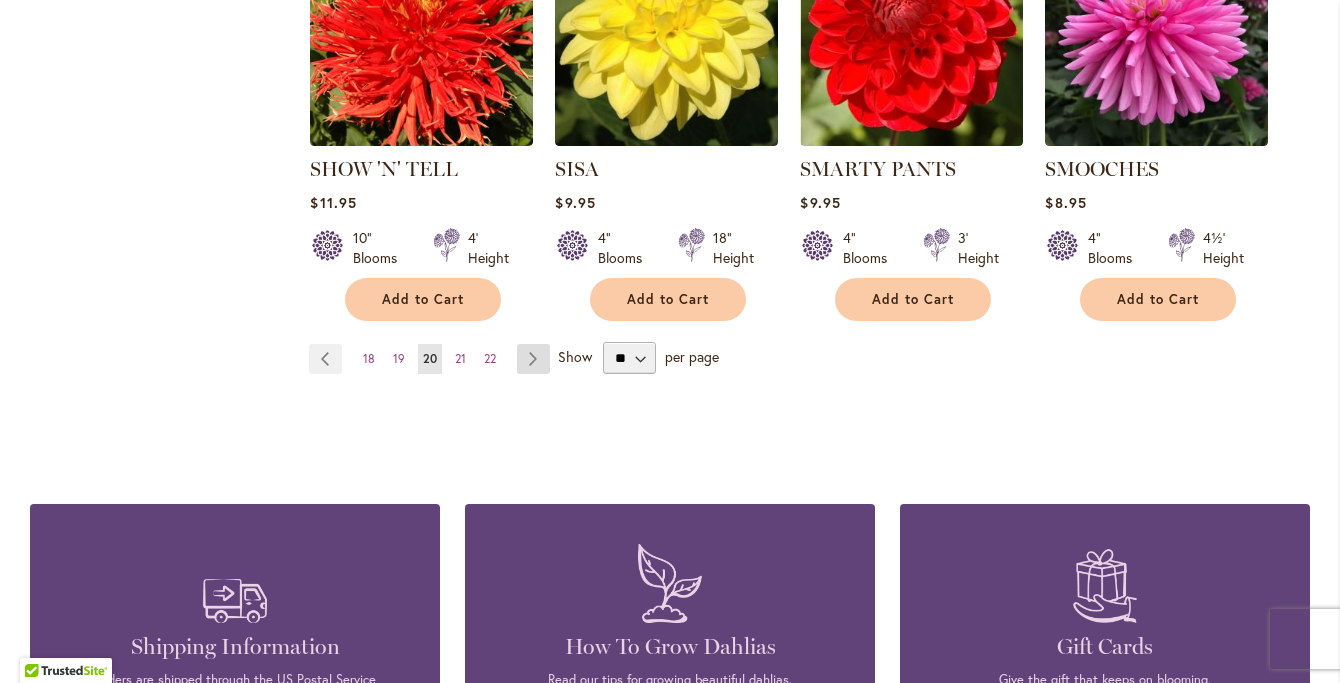click on "Page
Next" at bounding box center [533, 359] 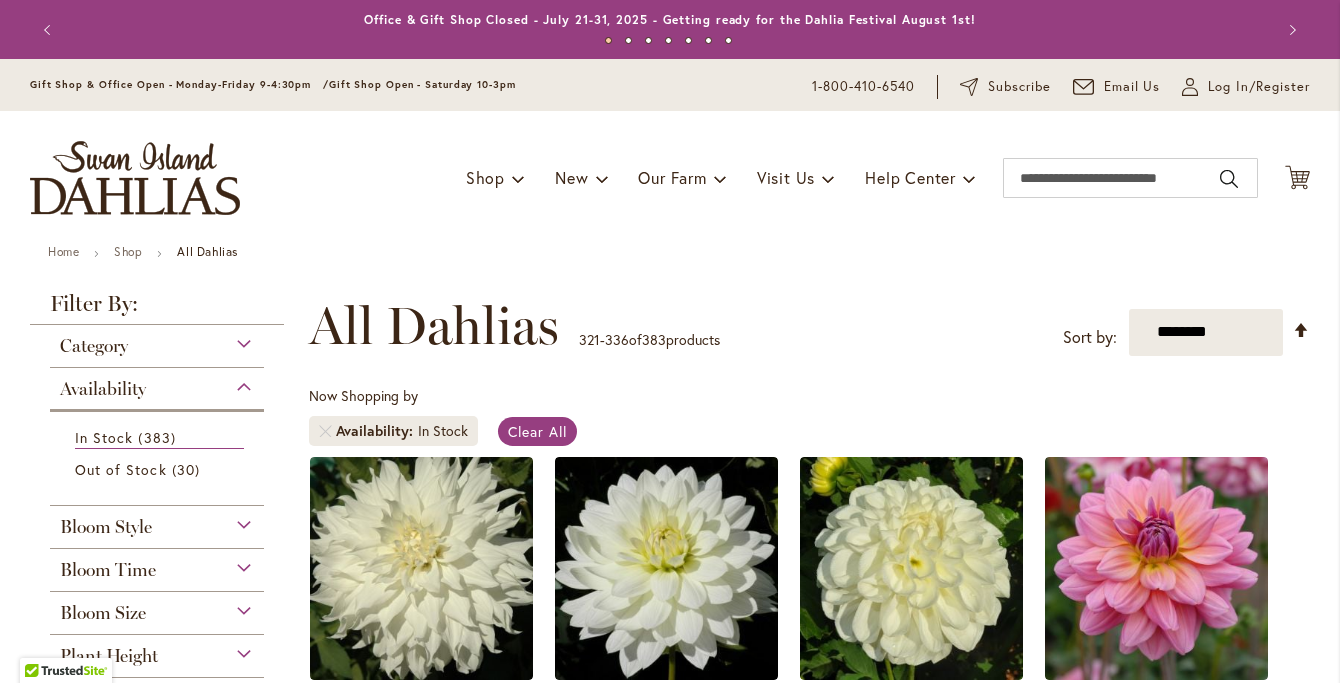 scroll, scrollTop: 0, scrollLeft: 0, axis: both 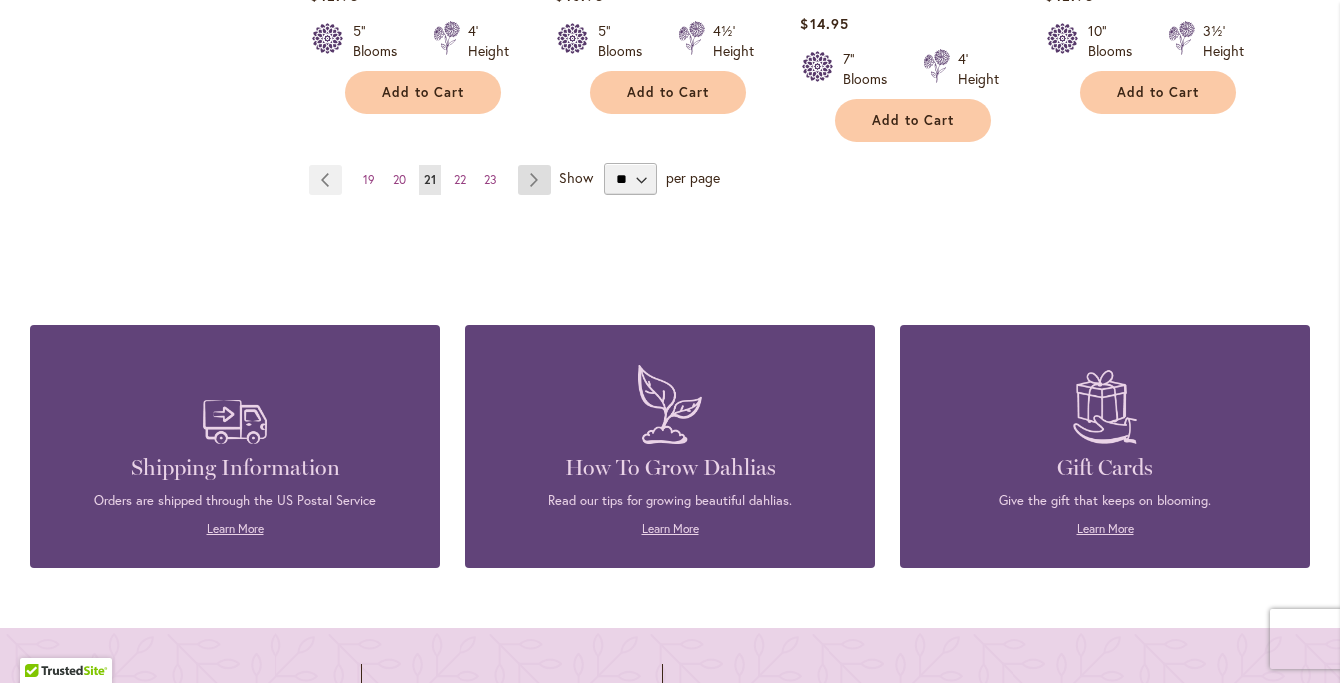 click on "Page
Next" at bounding box center [534, 180] 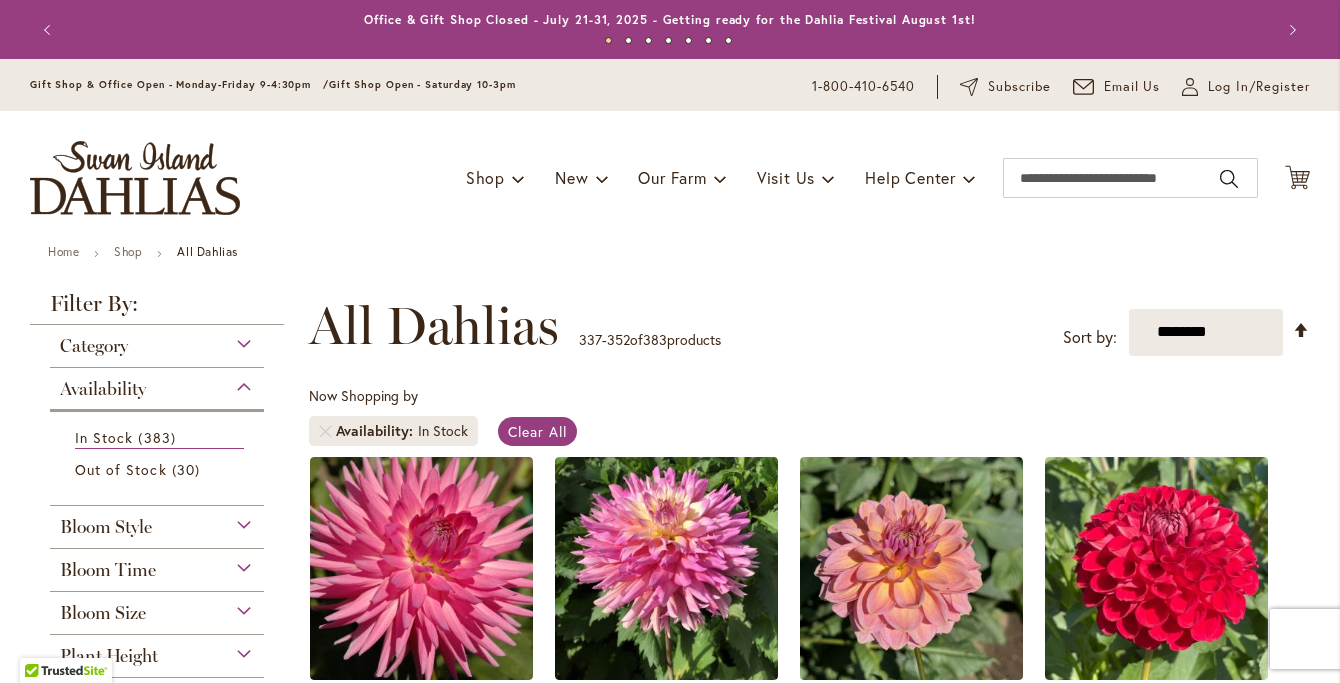 scroll, scrollTop: 0, scrollLeft: 0, axis: both 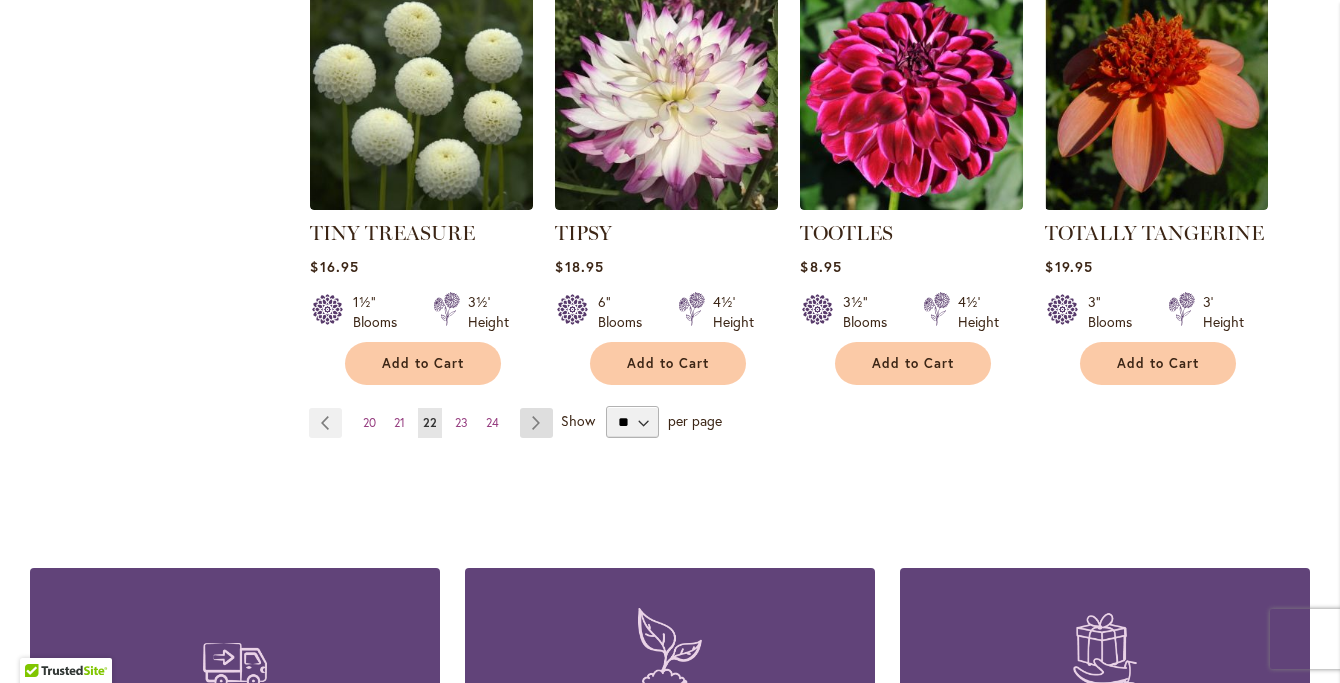 click on "Page
Next" at bounding box center [536, 423] 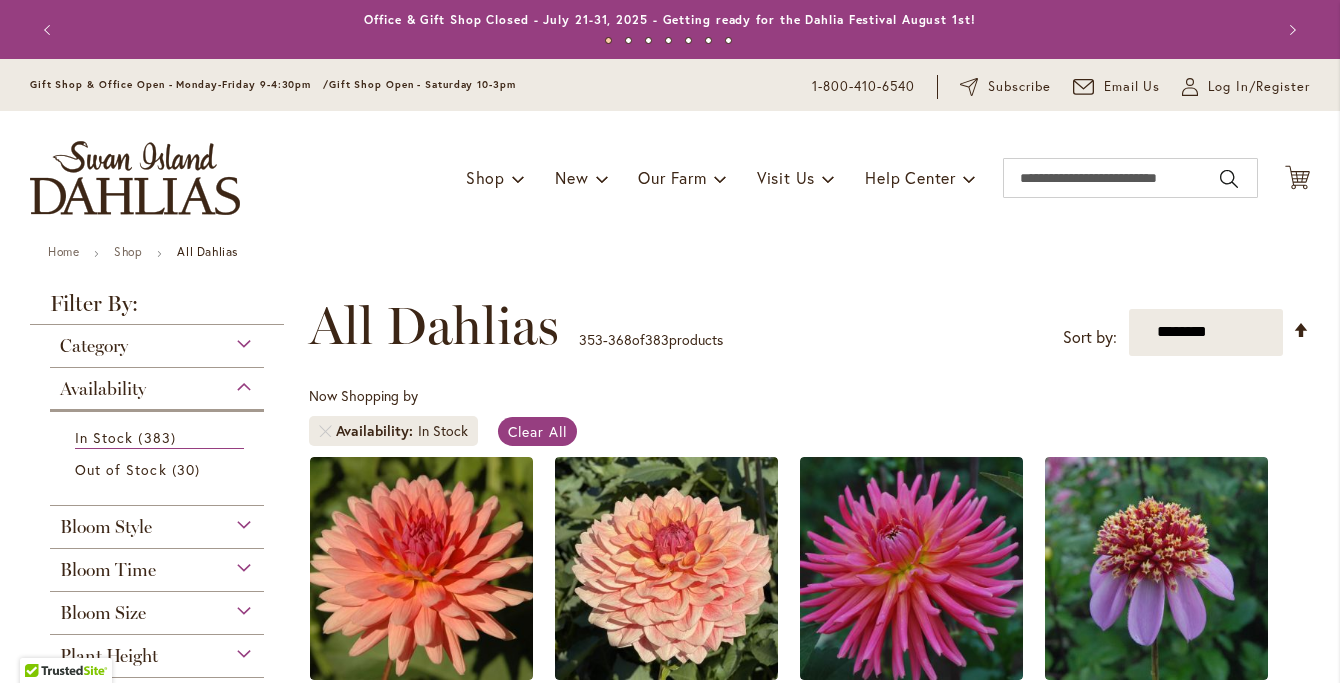 scroll, scrollTop: 0, scrollLeft: 0, axis: both 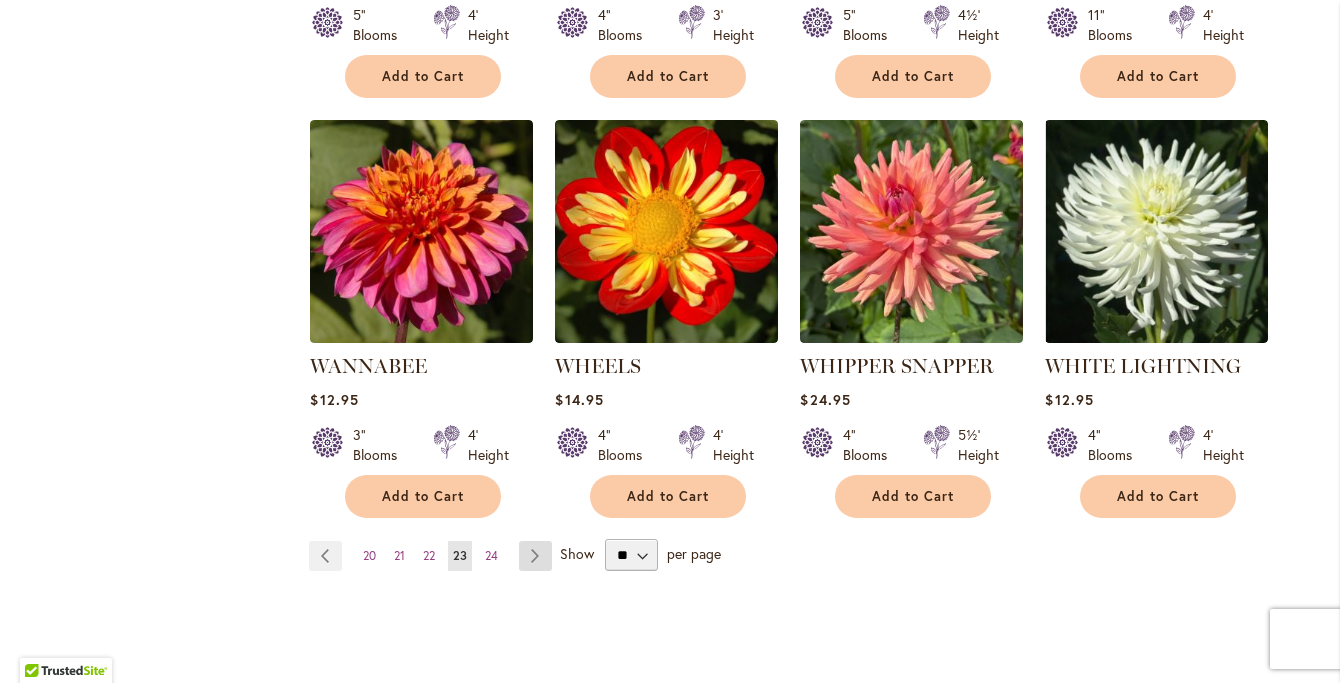 click on "Page
Next" at bounding box center (535, 556) 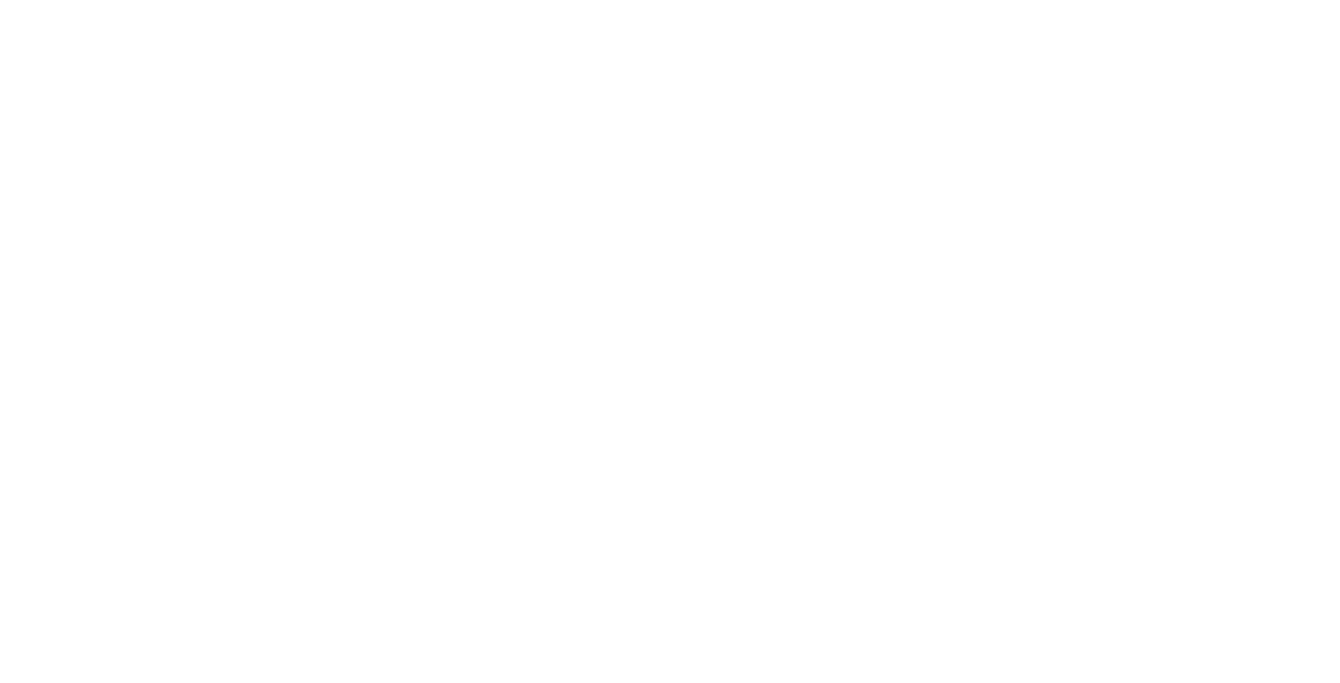 scroll, scrollTop: 0, scrollLeft: 0, axis: both 